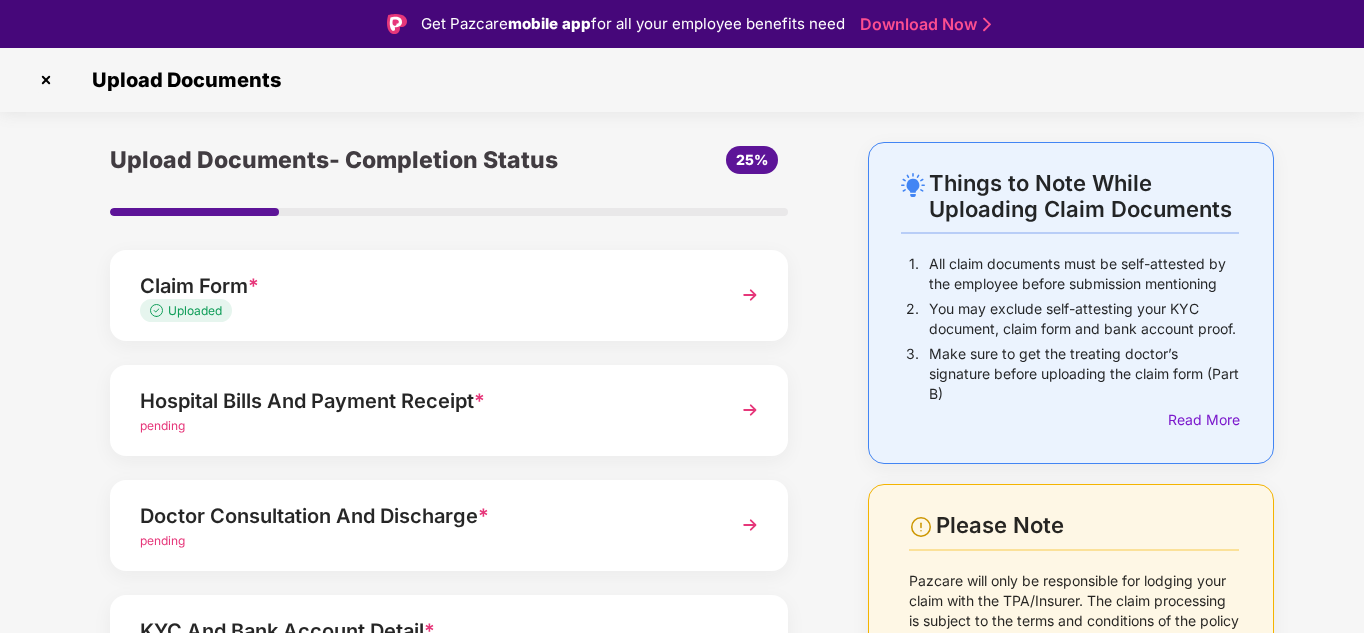 scroll, scrollTop: 0, scrollLeft: 0, axis: both 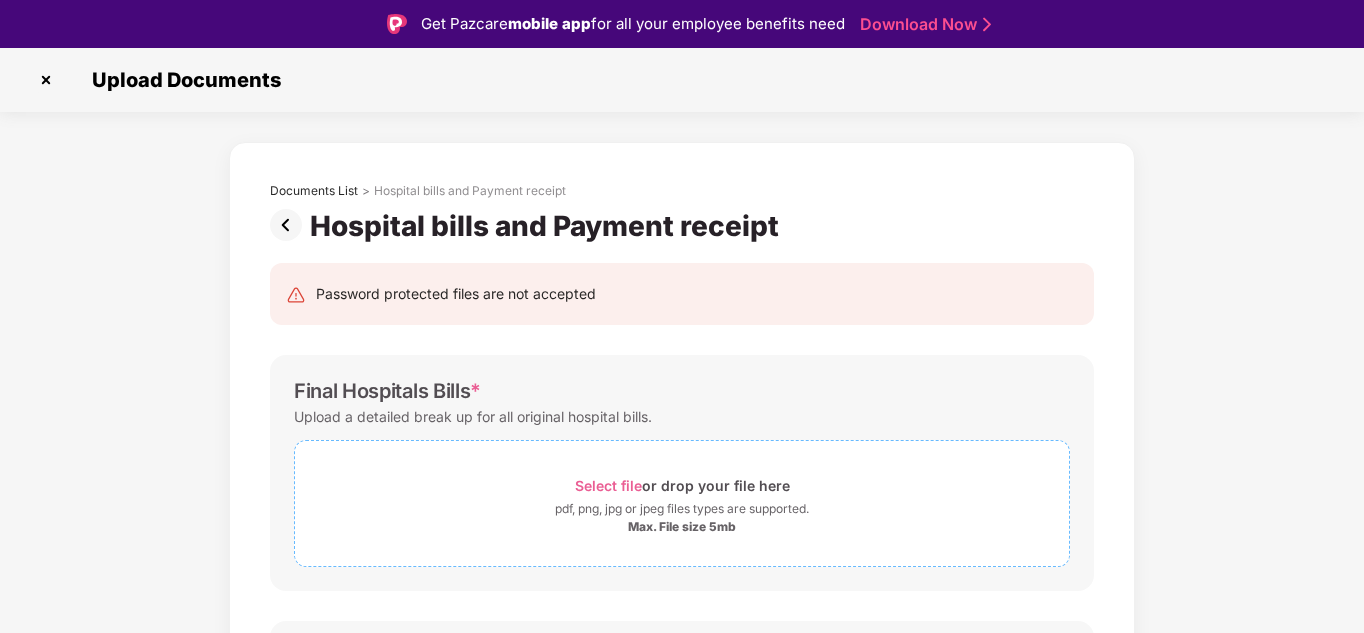click on "Select file" at bounding box center (608, 485) 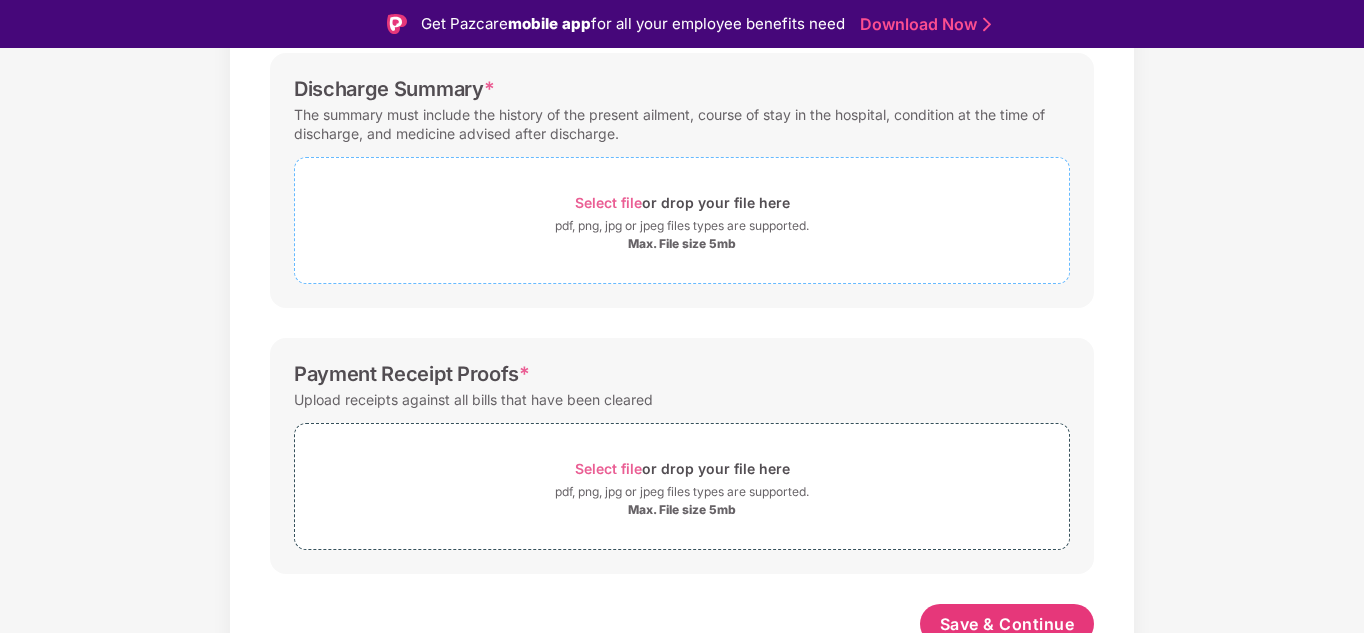 scroll, scrollTop: 667, scrollLeft: 0, axis: vertical 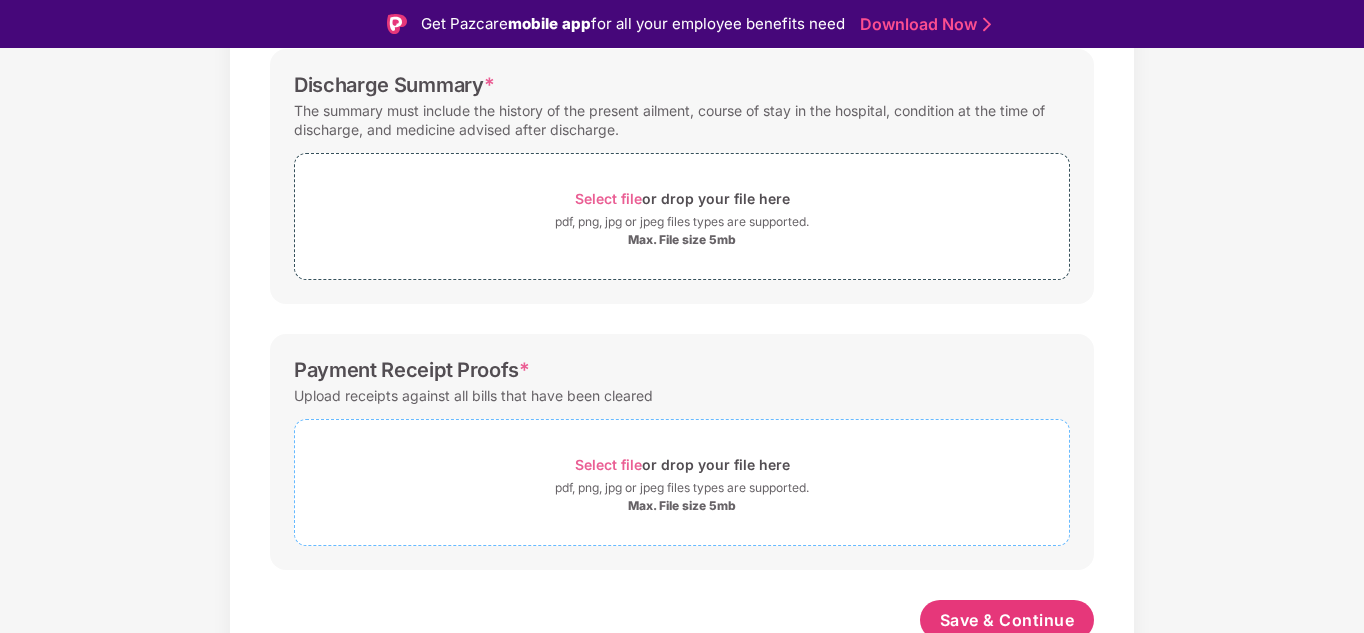 click on "Select file" at bounding box center (608, 464) 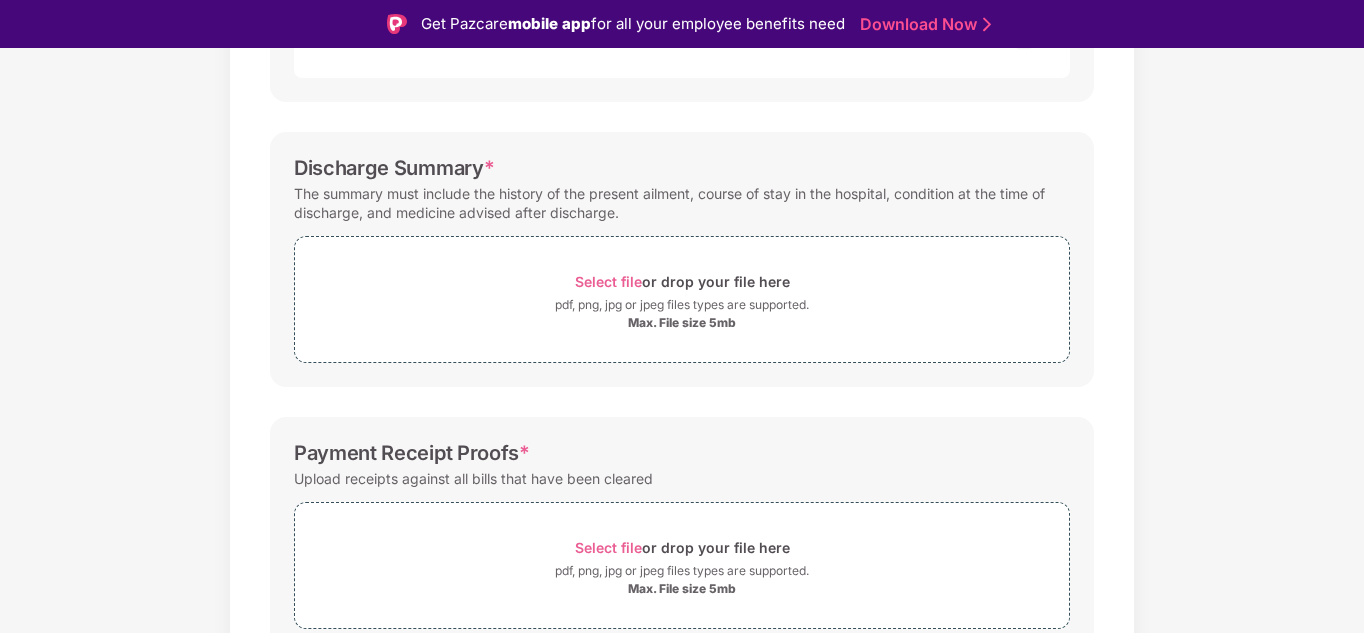 scroll, scrollTop: 439, scrollLeft: 0, axis: vertical 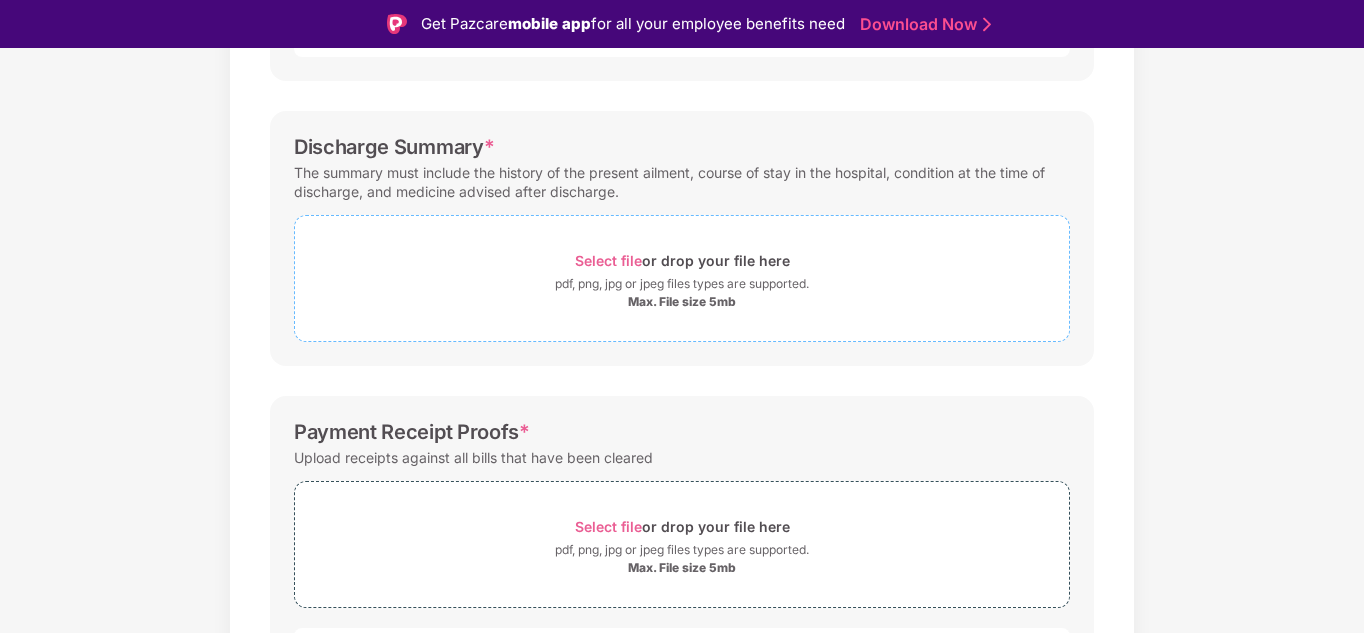 click on "Select file" at bounding box center [608, 260] 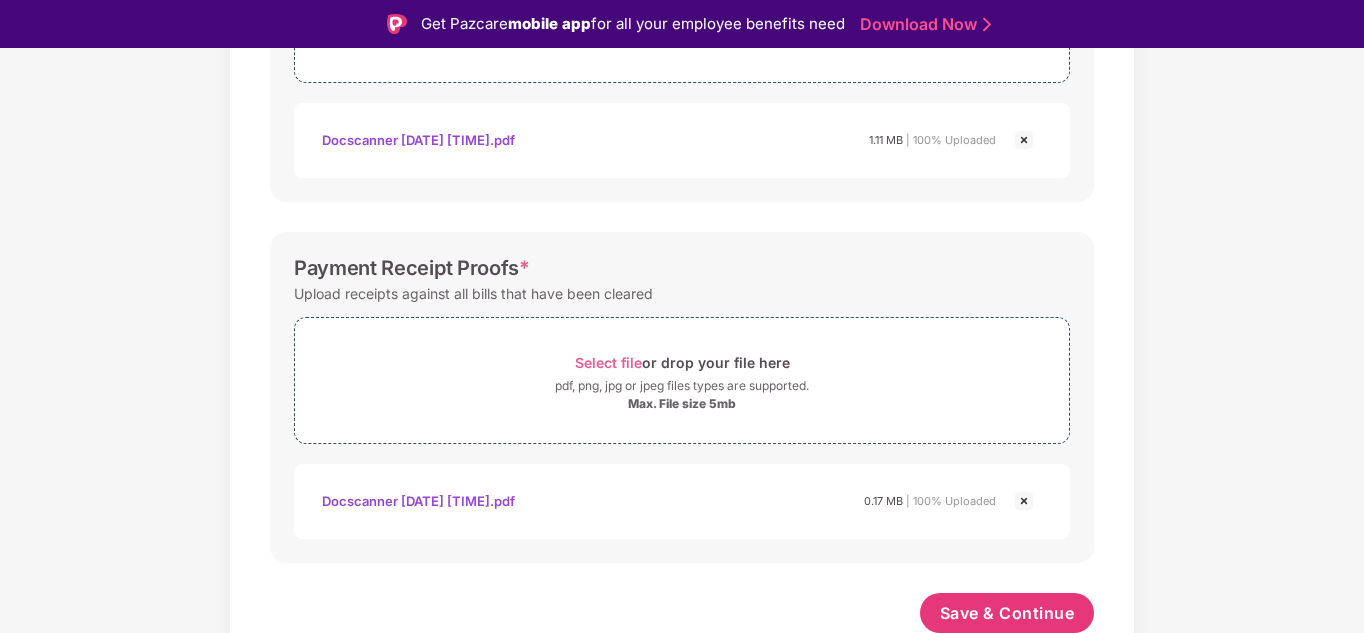 scroll, scrollTop: 867, scrollLeft: 0, axis: vertical 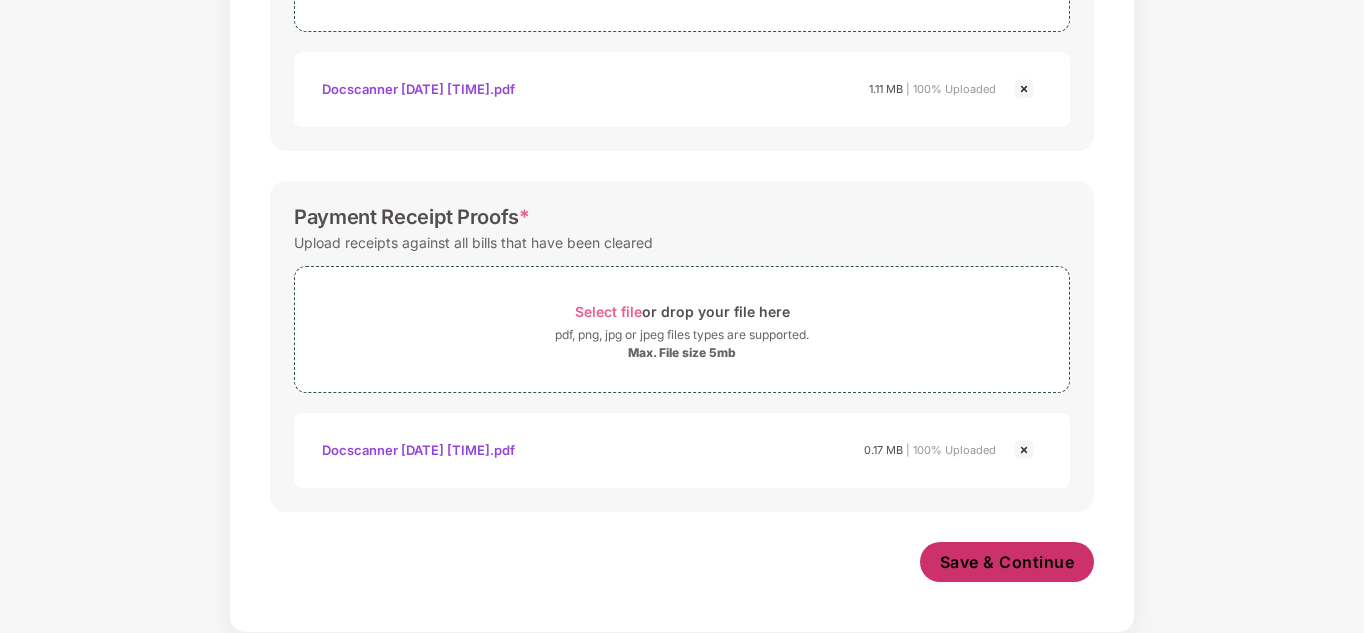 click on "Save & Continue" at bounding box center [1007, 562] 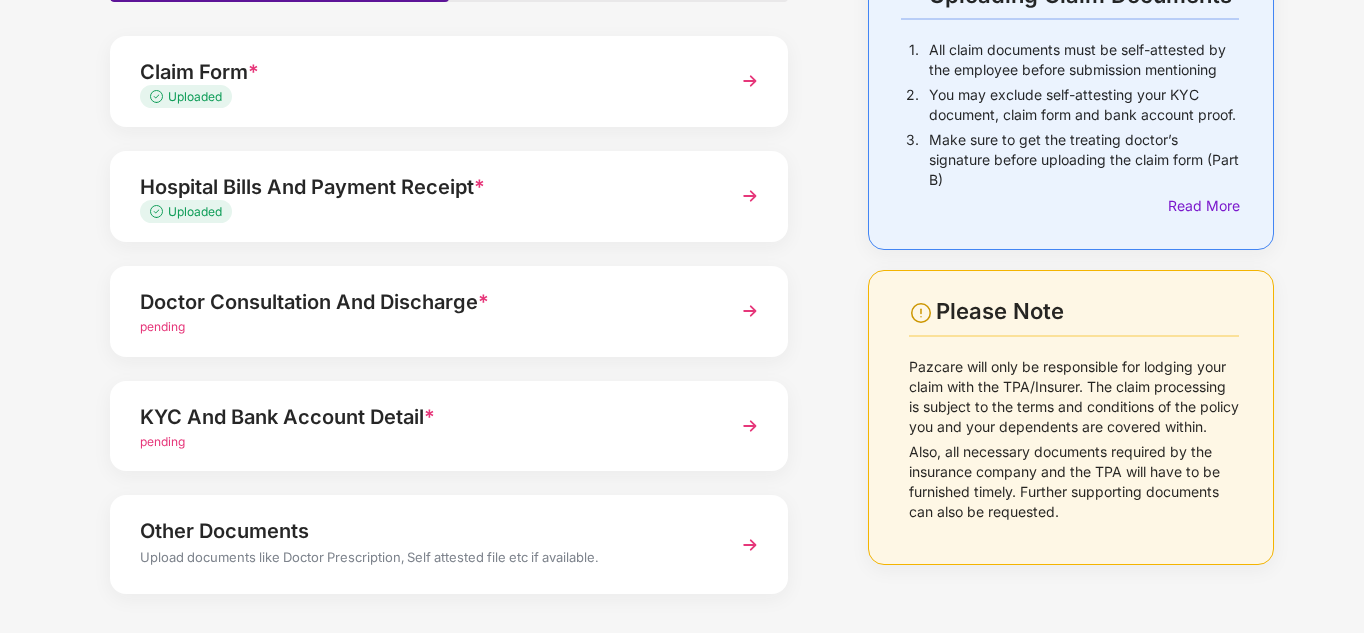 scroll, scrollTop: 167, scrollLeft: 0, axis: vertical 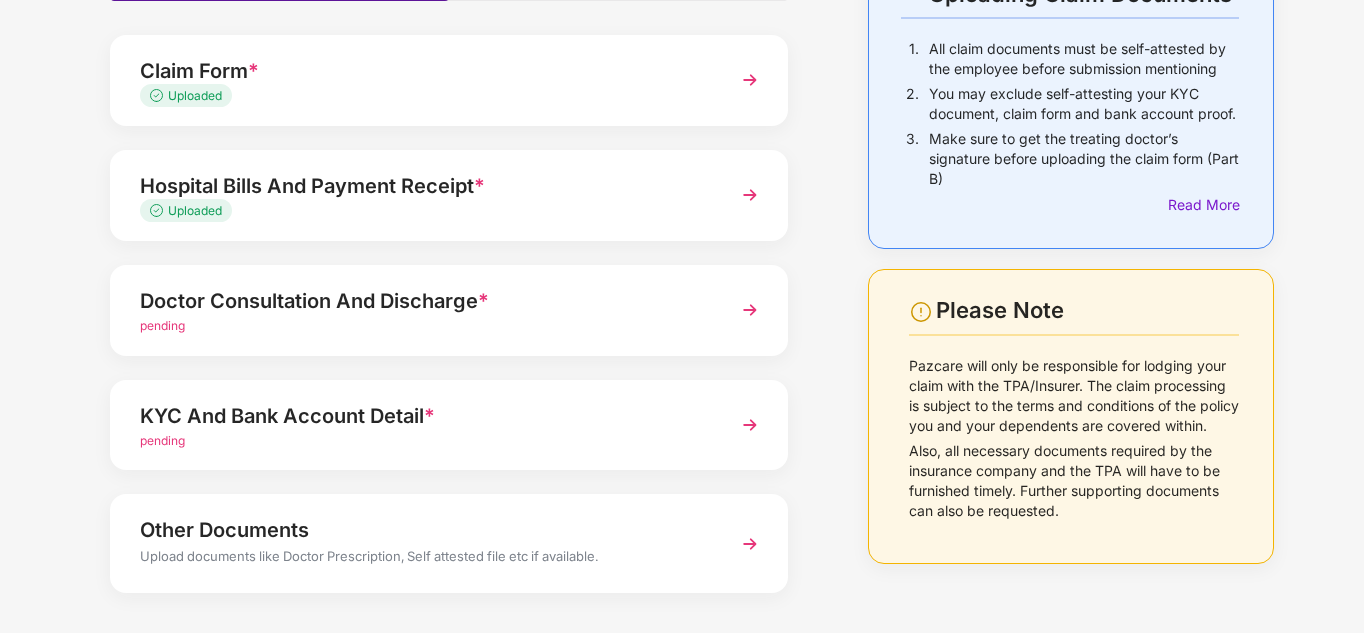 click on "Uploaded" at bounding box center [423, 211] 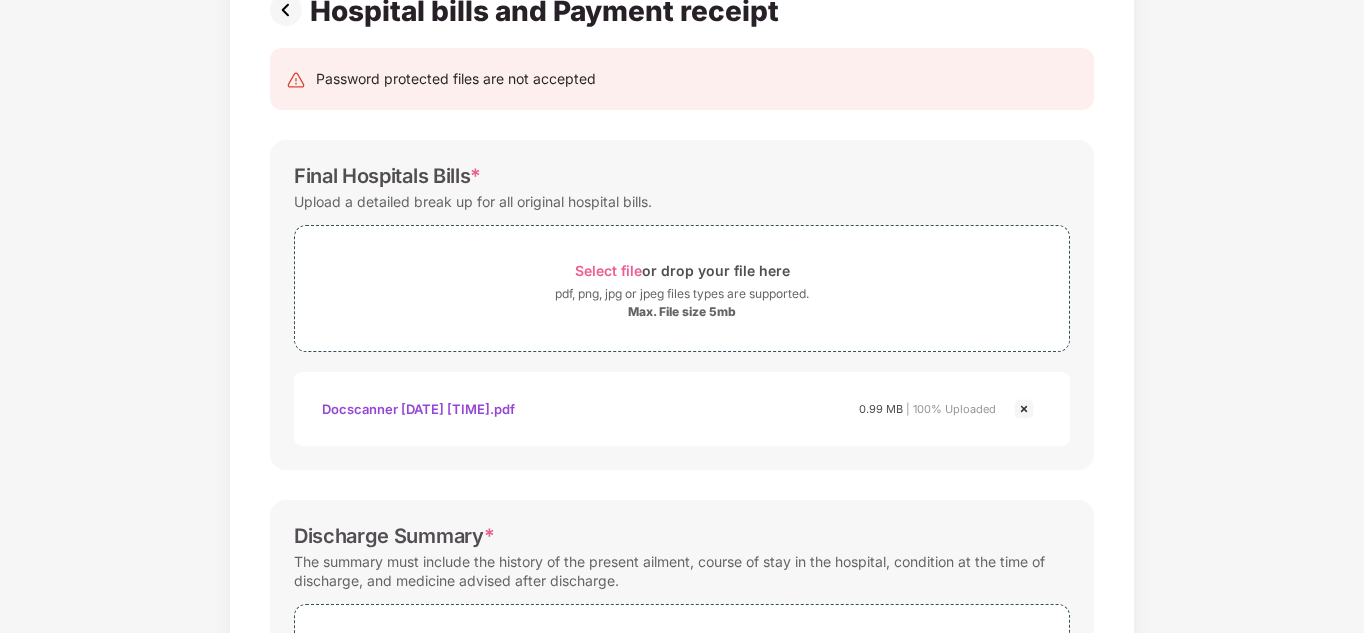scroll, scrollTop: 0, scrollLeft: 0, axis: both 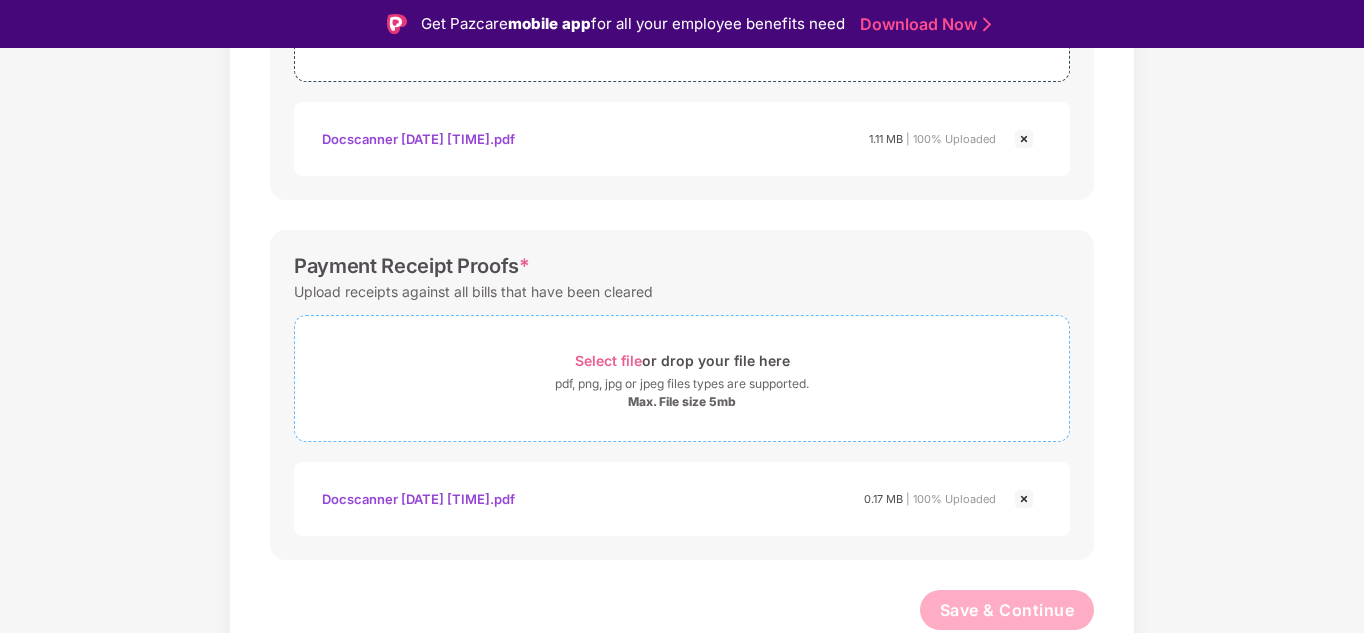 click on "Select file" at bounding box center (608, 360) 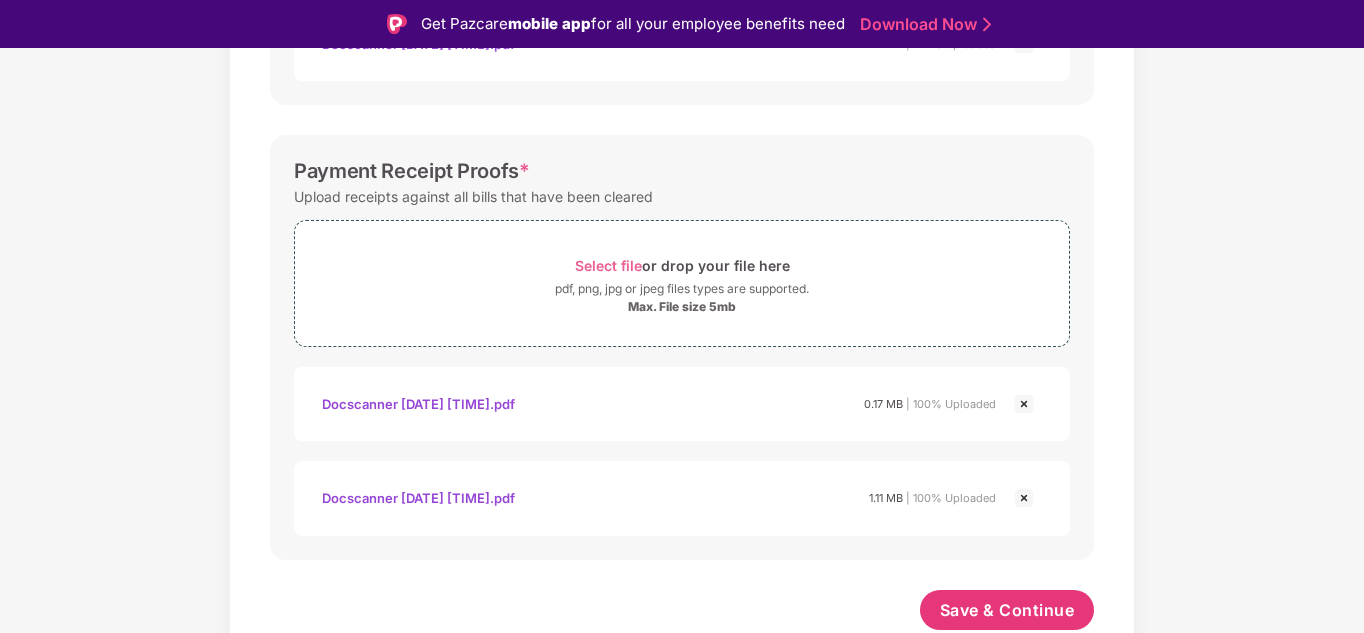 scroll, scrollTop: 959, scrollLeft: 0, axis: vertical 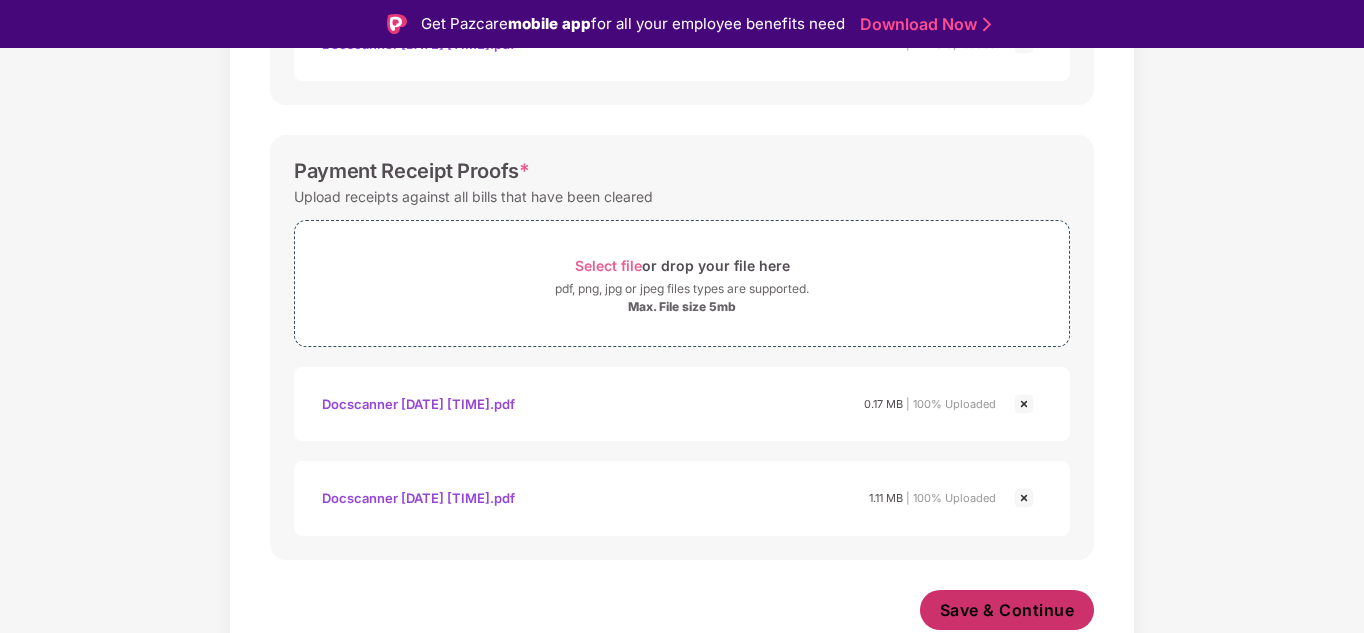 click on "Save & Continue" at bounding box center (1007, 610) 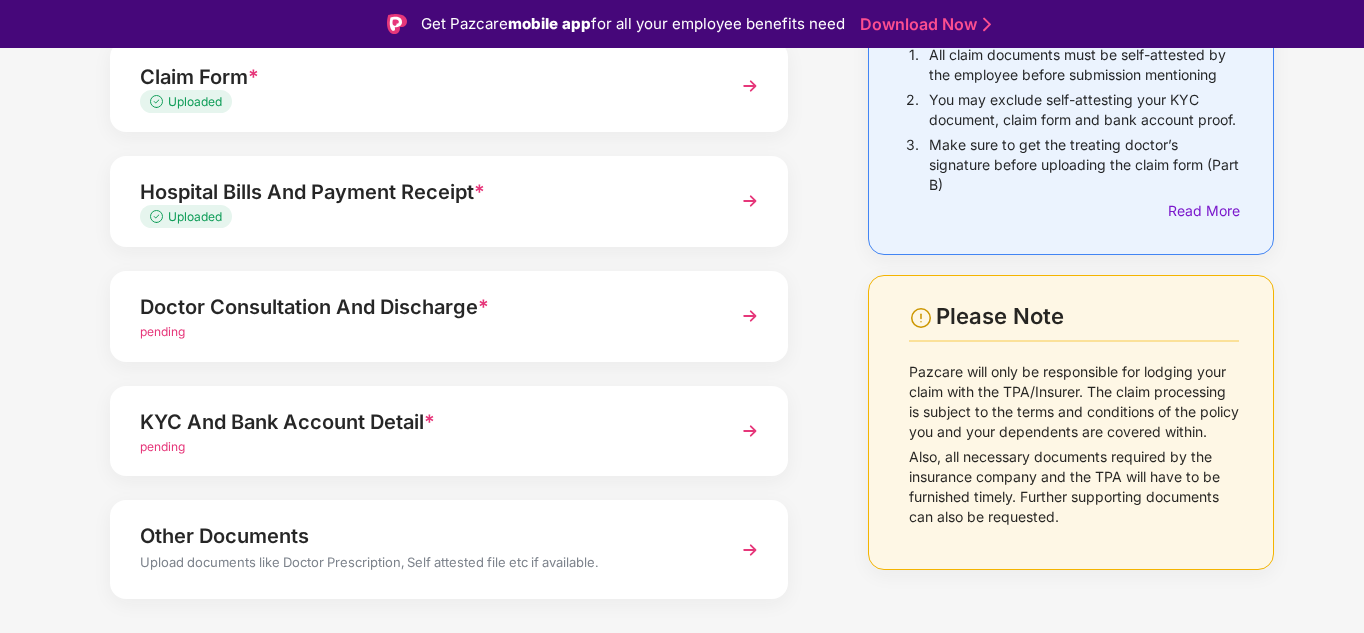 scroll, scrollTop: 251, scrollLeft: 0, axis: vertical 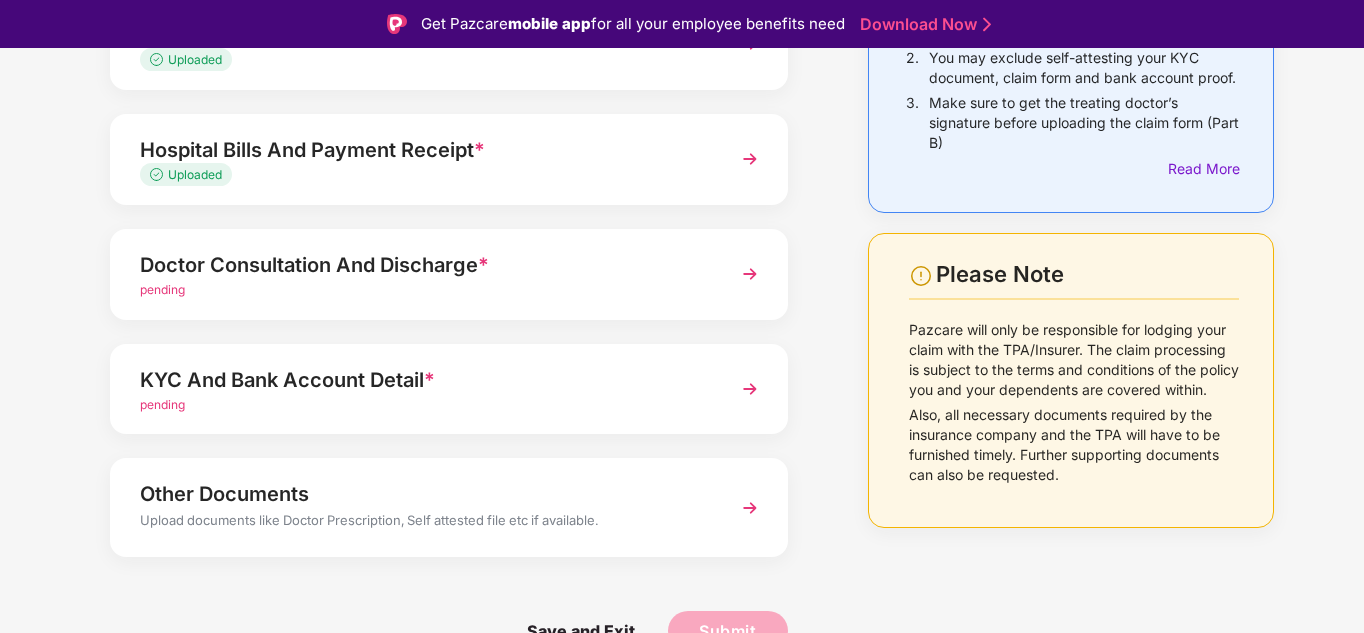 click on "Doctor Consultation And Discharge *" at bounding box center [423, 265] 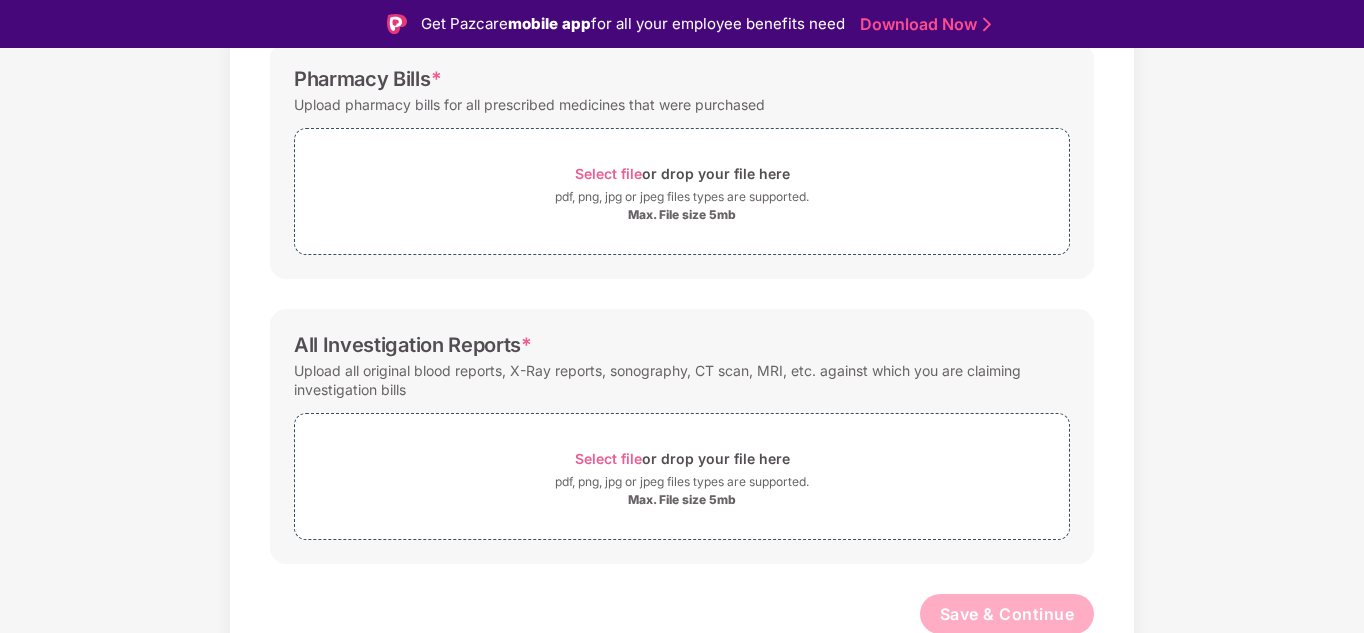 scroll, scrollTop: 582, scrollLeft: 0, axis: vertical 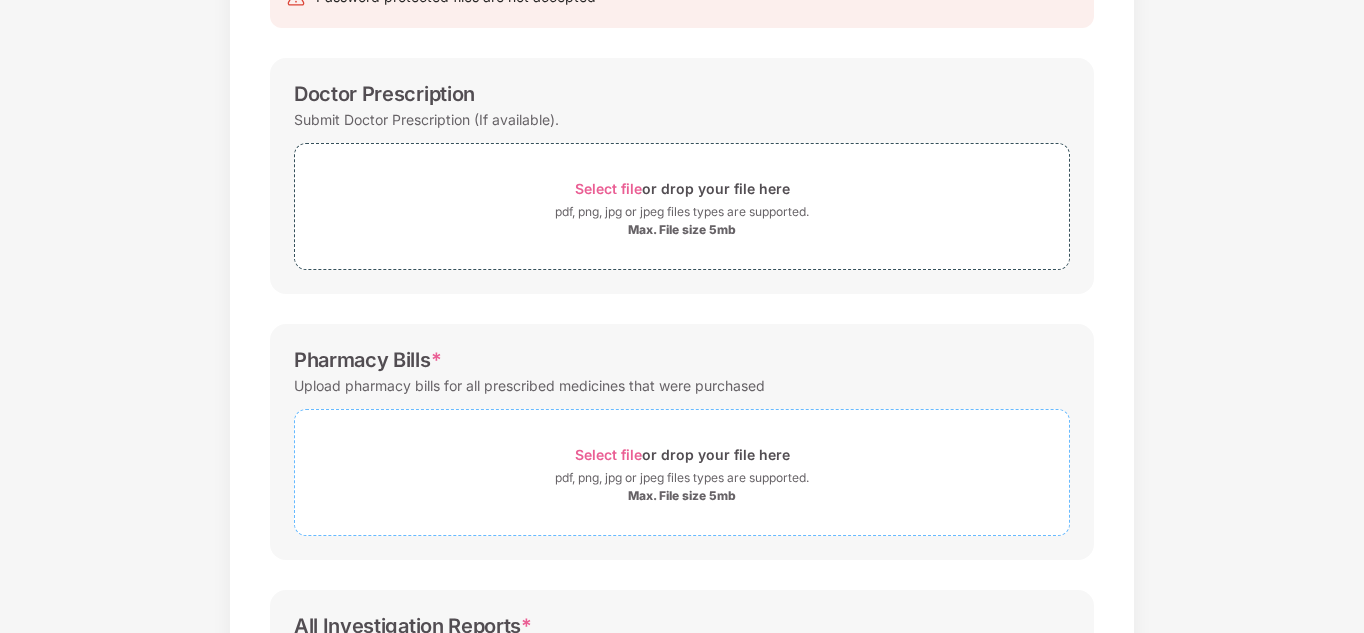 click on "Select file" at bounding box center (608, 454) 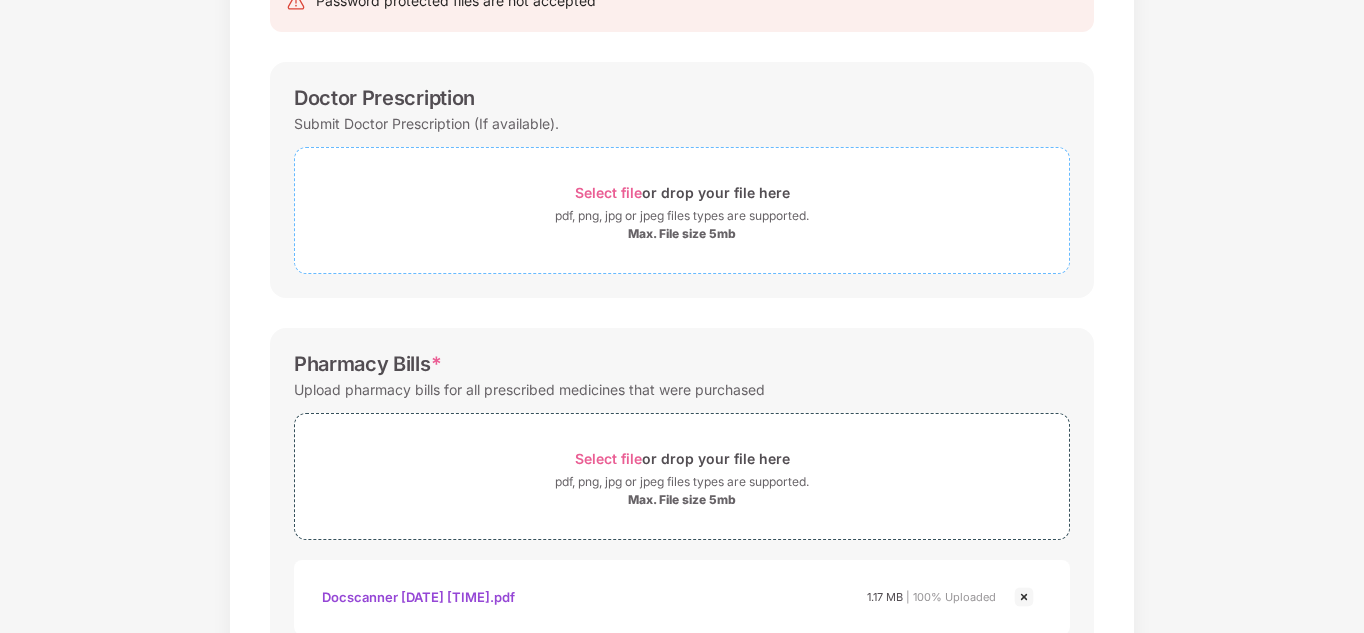 scroll, scrollTop: 249, scrollLeft: 0, axis: vertical 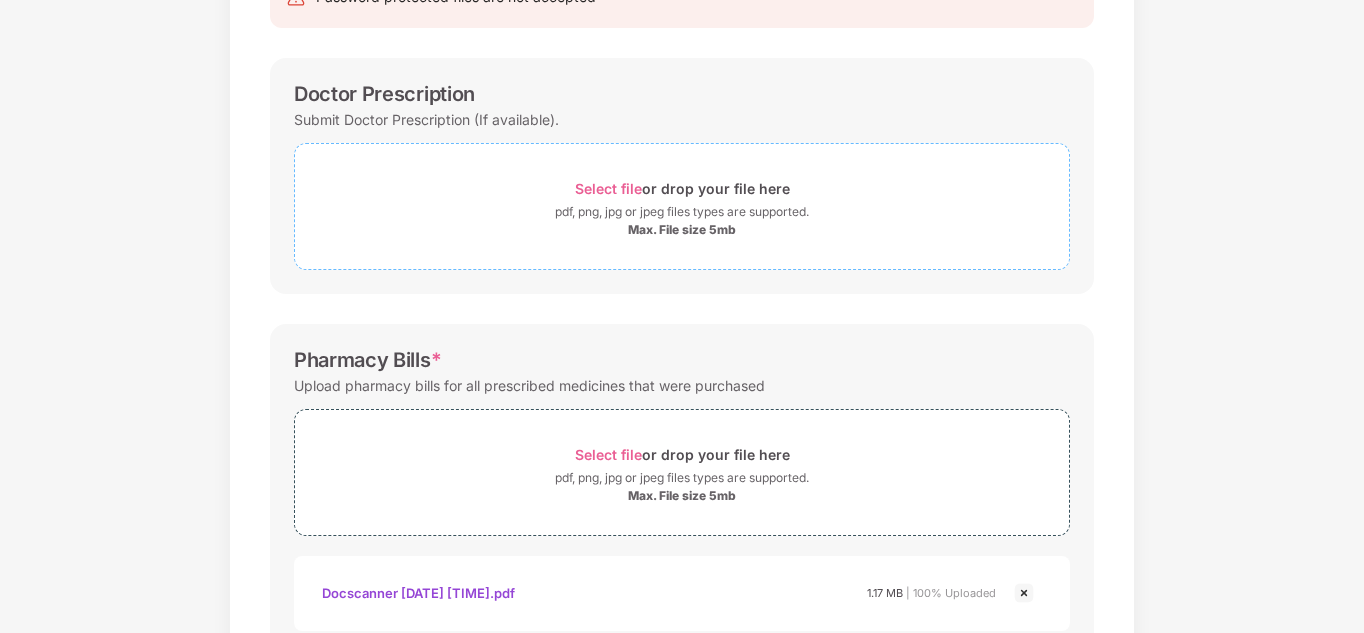 click on "Select file" at bounding box center [608, 188] 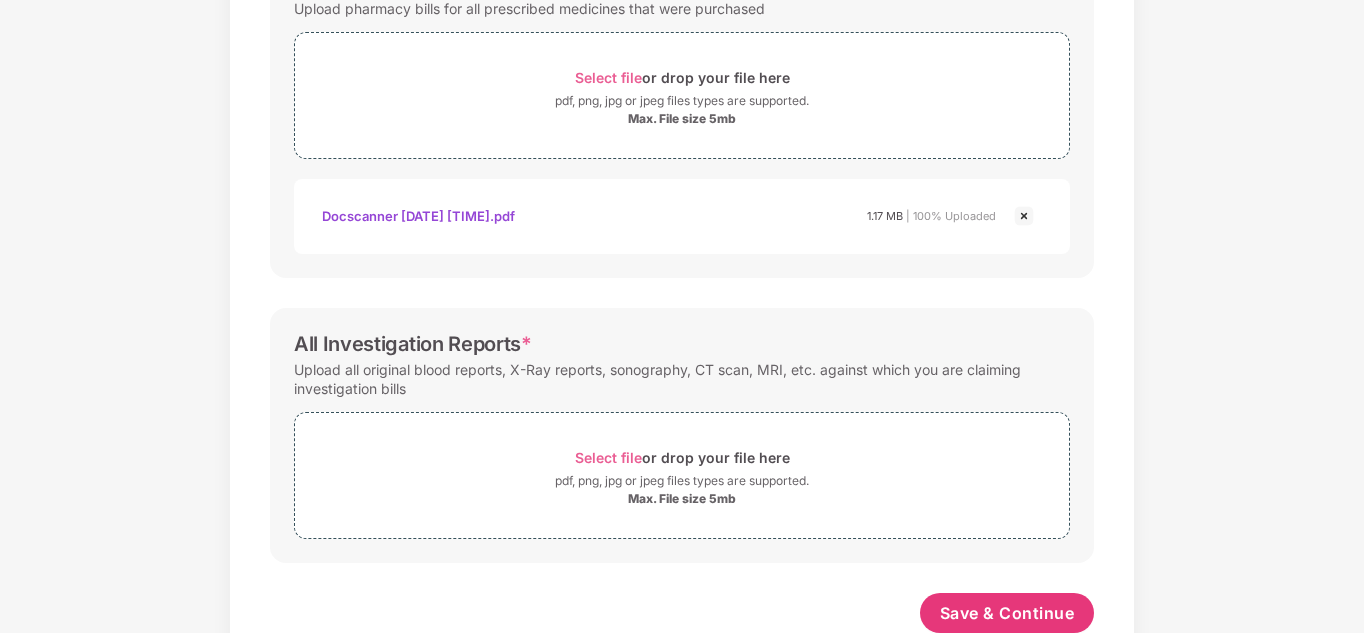 scroll, scrollTop: 749, scrollLeft: 0, axis: vertical 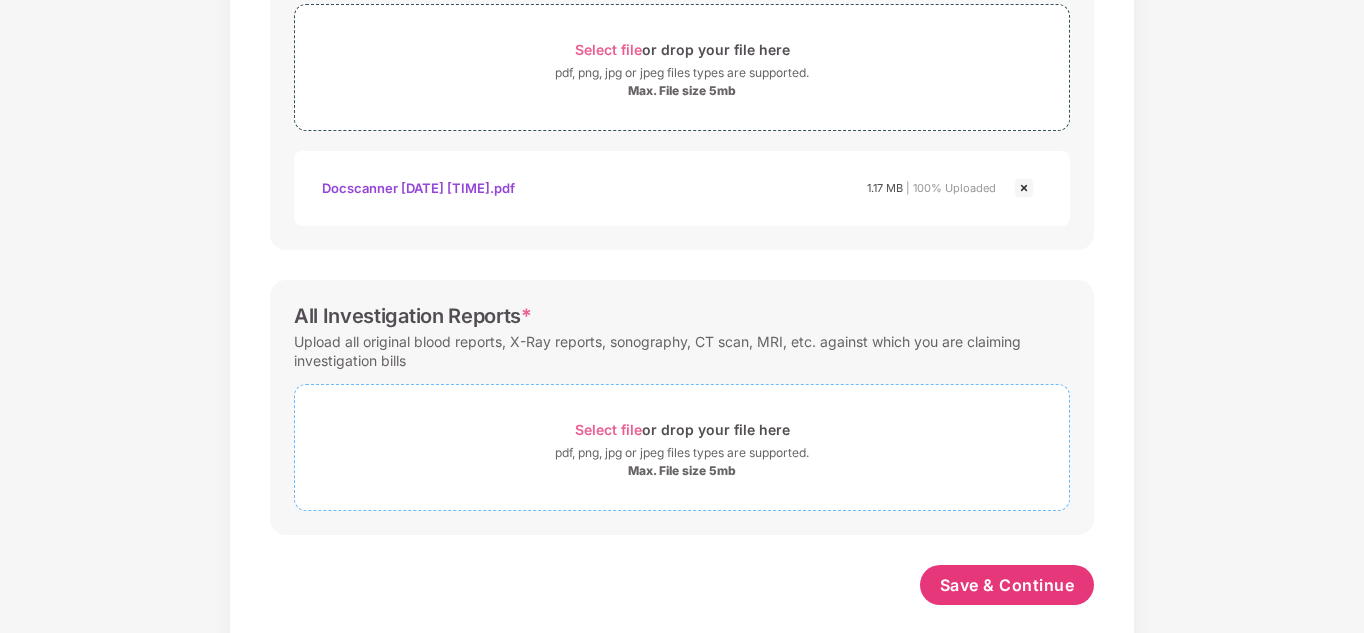 click on "Select file" at bounding box center [608, 429] 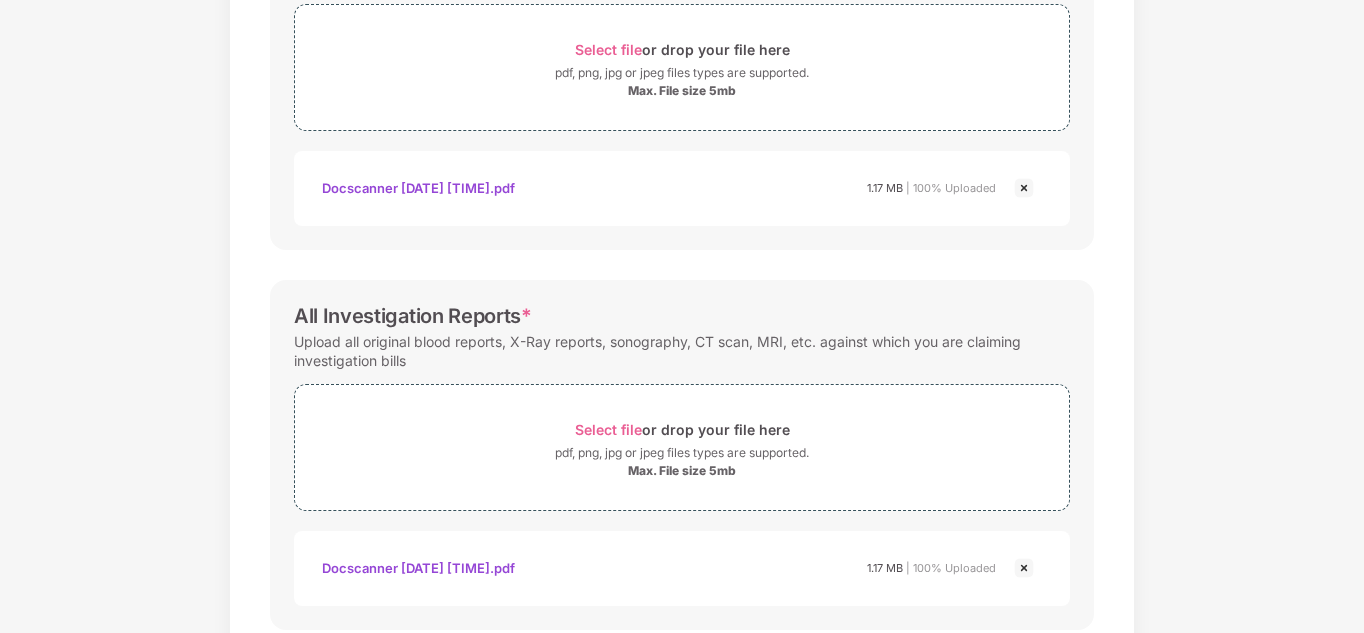 click on "Docscanner [DATE] [TIME].pdf" at bounding box center [418, 568] 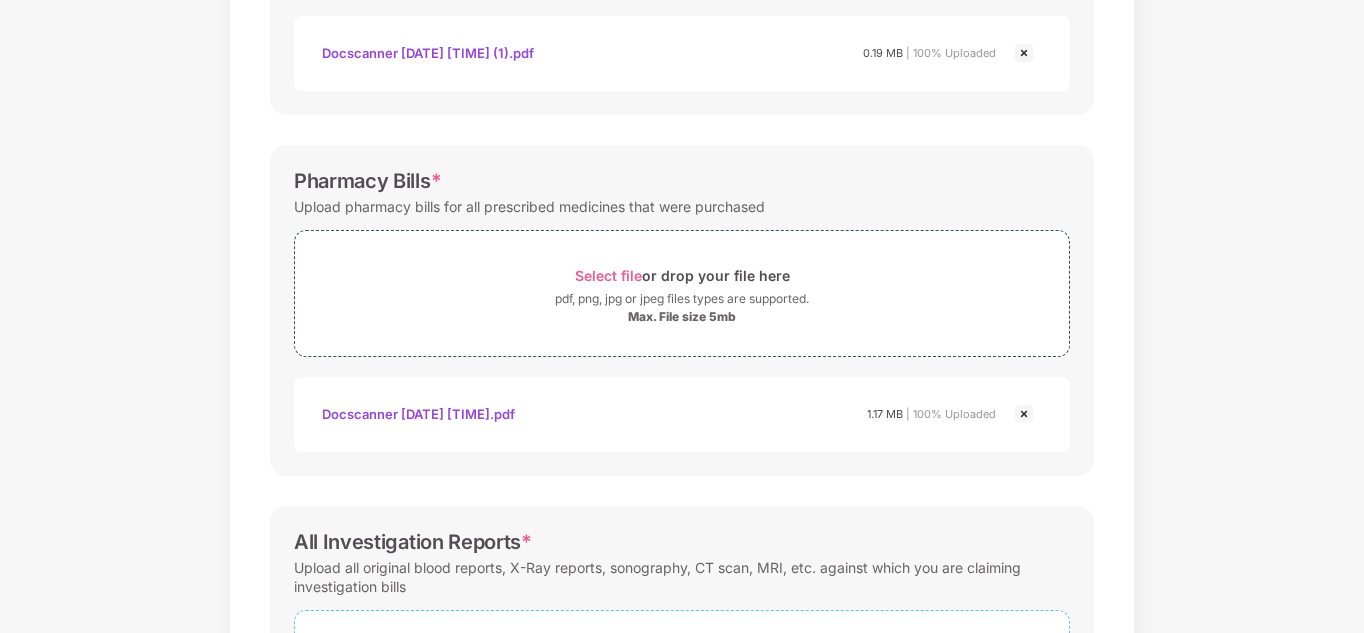 scroll, scrollTop: 867, scrollLeft: 0, axis: vertical 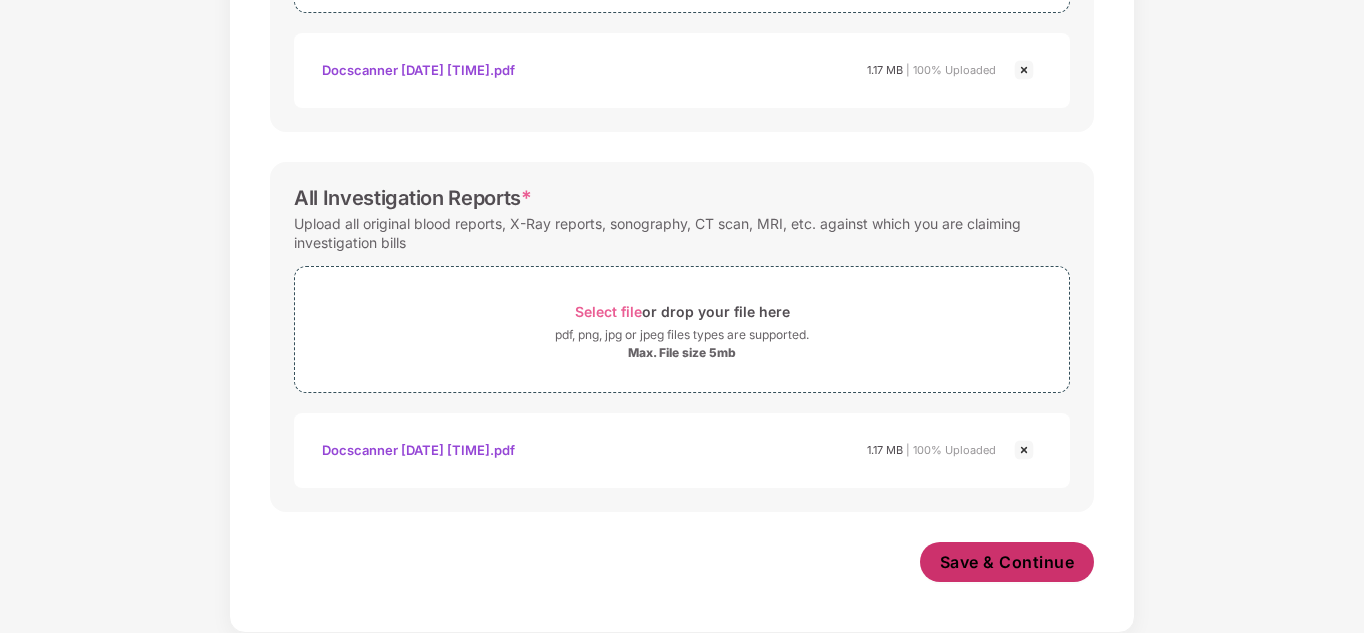 click on "Save & Continue" at bounding box center (1007, 562) 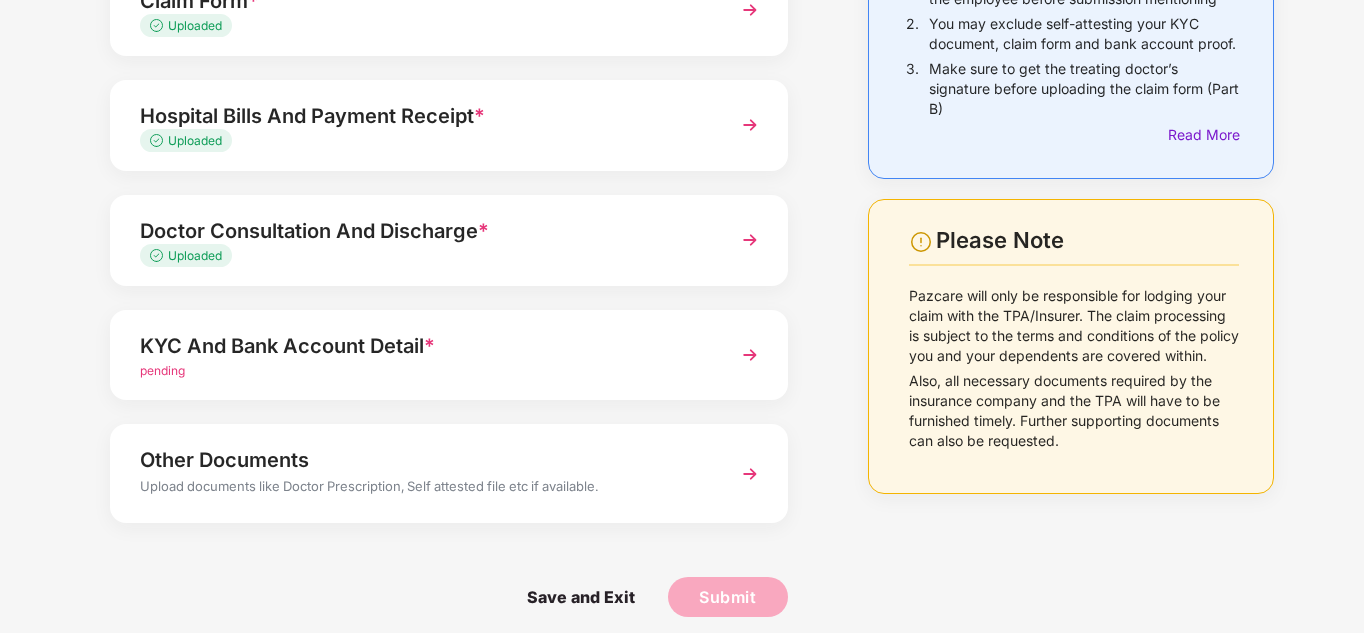 scroll, scrollTop: 251, scrollLeft: 0, axis: vertical 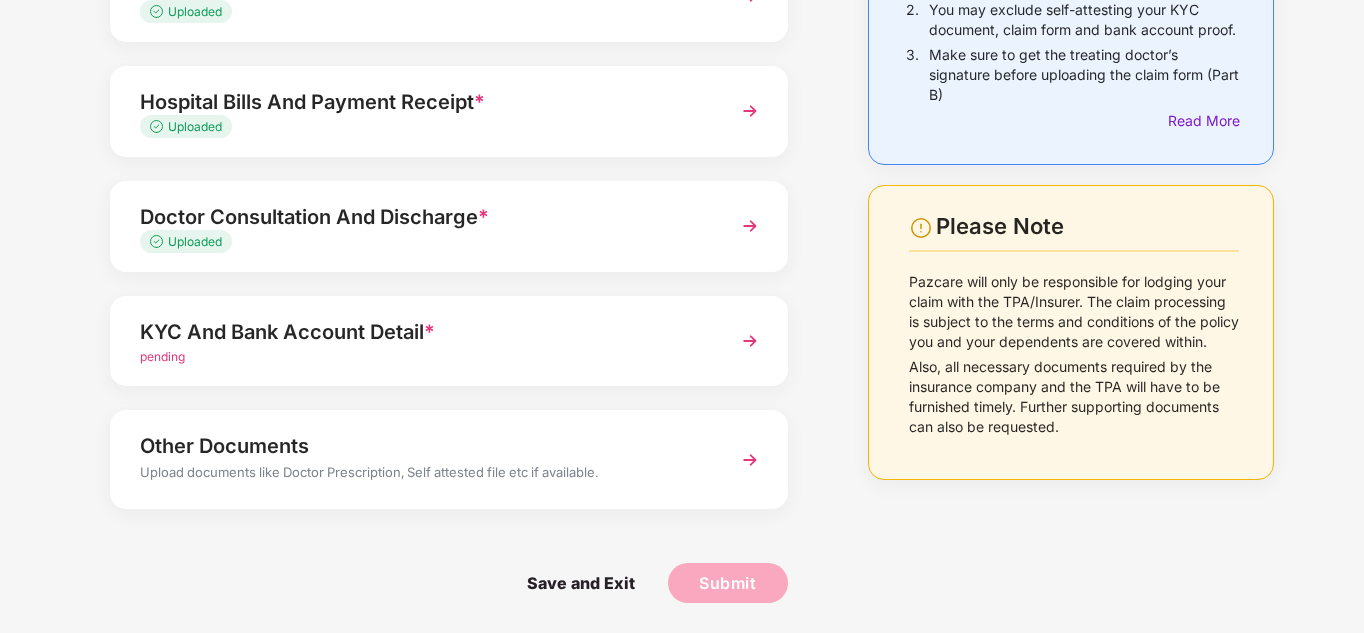 click on "KYC And Bank Account Detail *" at bounding box center (423, 332) 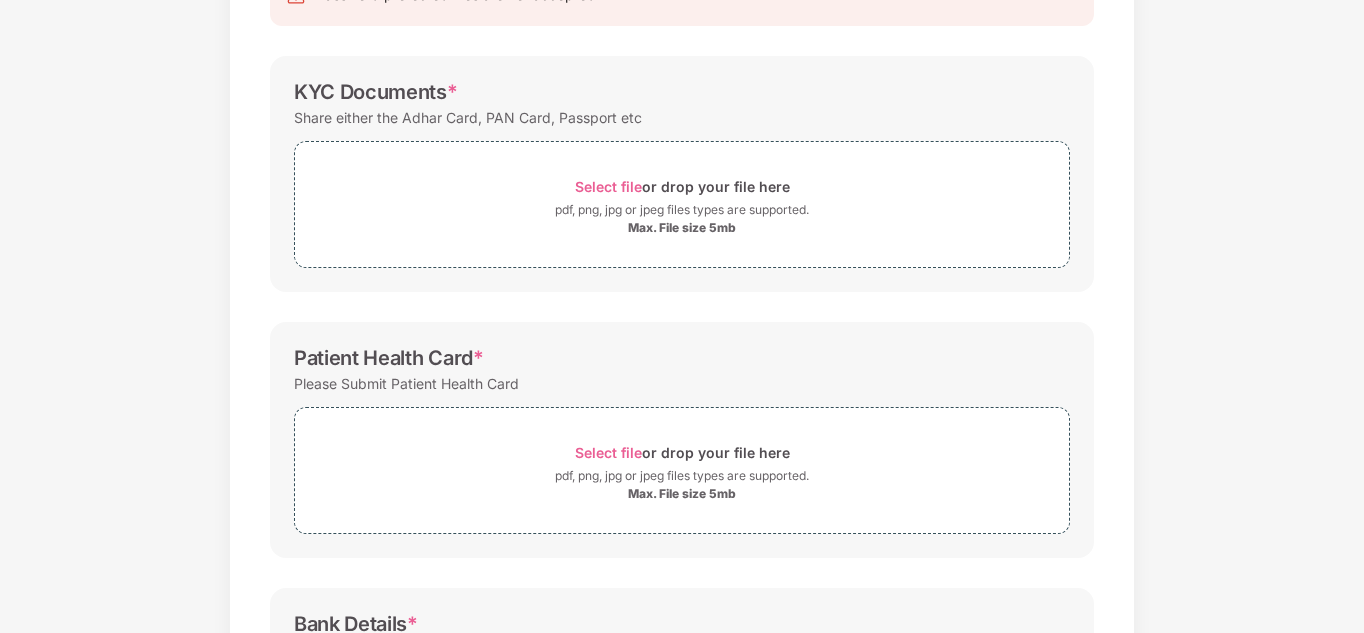 scroll, scrollTop: 0, scrollLeft: 0, axis: both 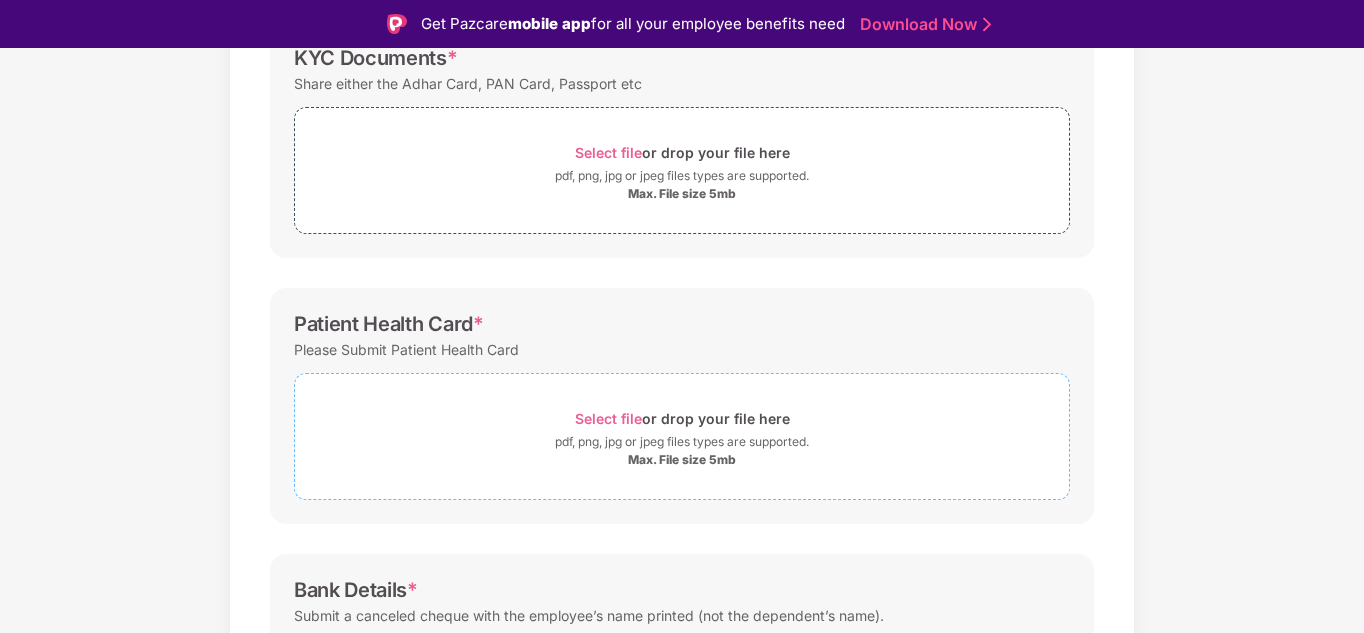 click on "Select file" at bounding box center (608, 418) 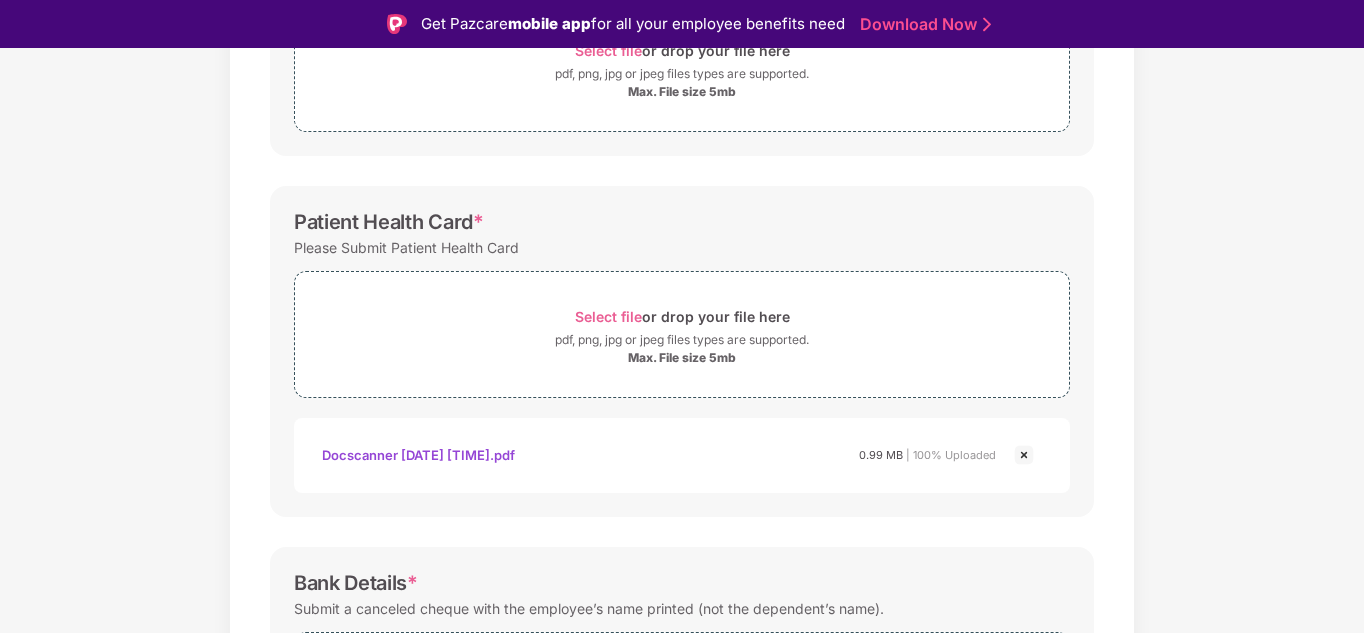 scroll, scrollTop: 500, scrollLeft: 0, axis: vertical 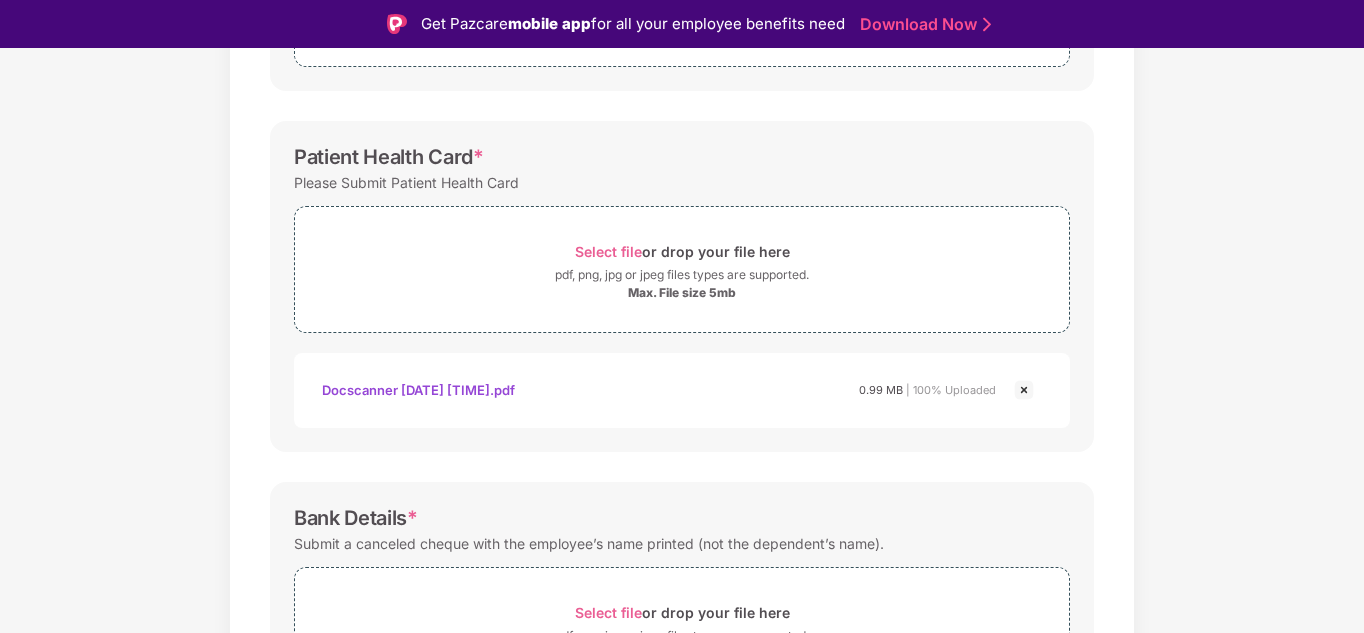 click on "Docscanner [DATE] [TIME].pdf" at bounding box center [418, 390] 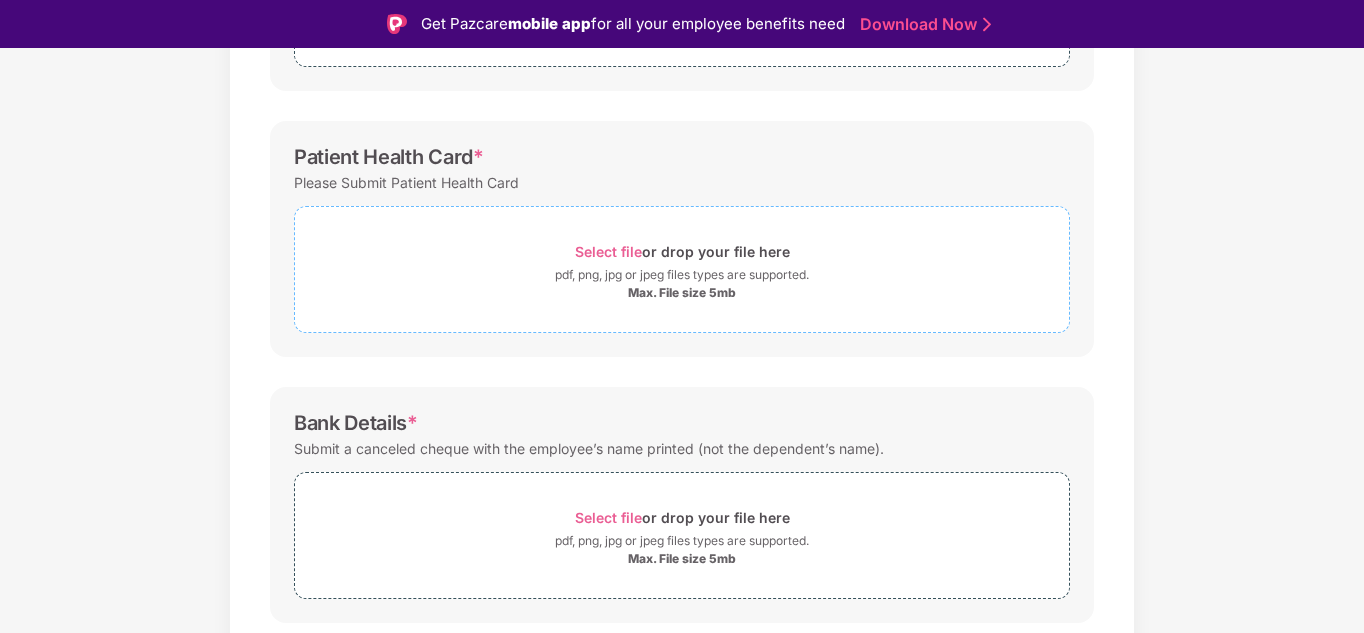 click on "Select file  or drop your file here pdf, png, jpg or jpeg files types are supported. Max. File size 5mb" at bounding box center [682, 269] 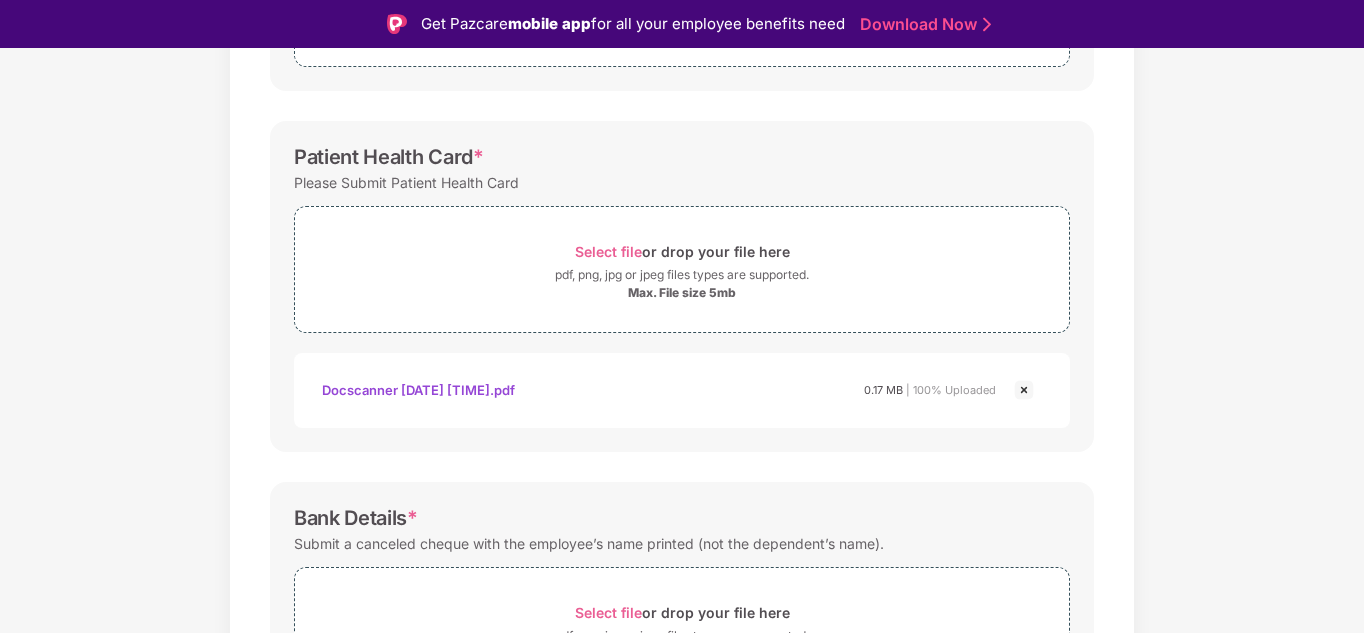 click on "Docscanner [DATE] [TIME].pdf" at bounding box center [418, 390] 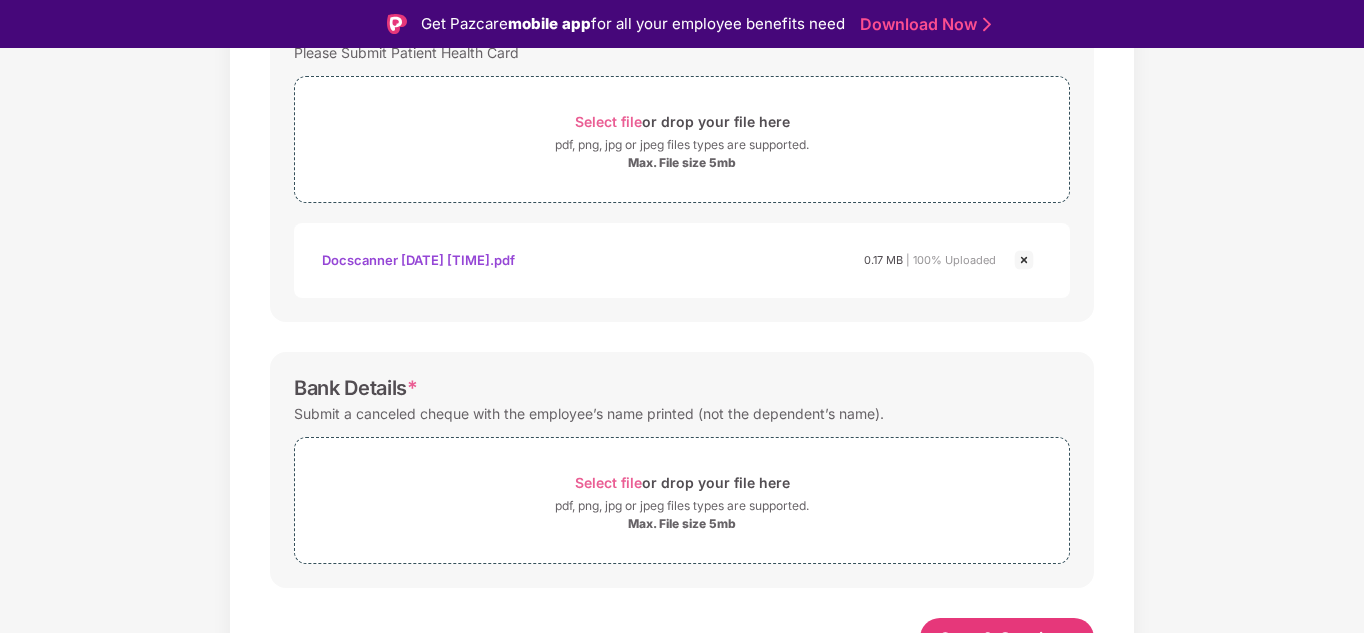 scroll, scrollTop: 658, scrollLeft: 0, axis: vertical 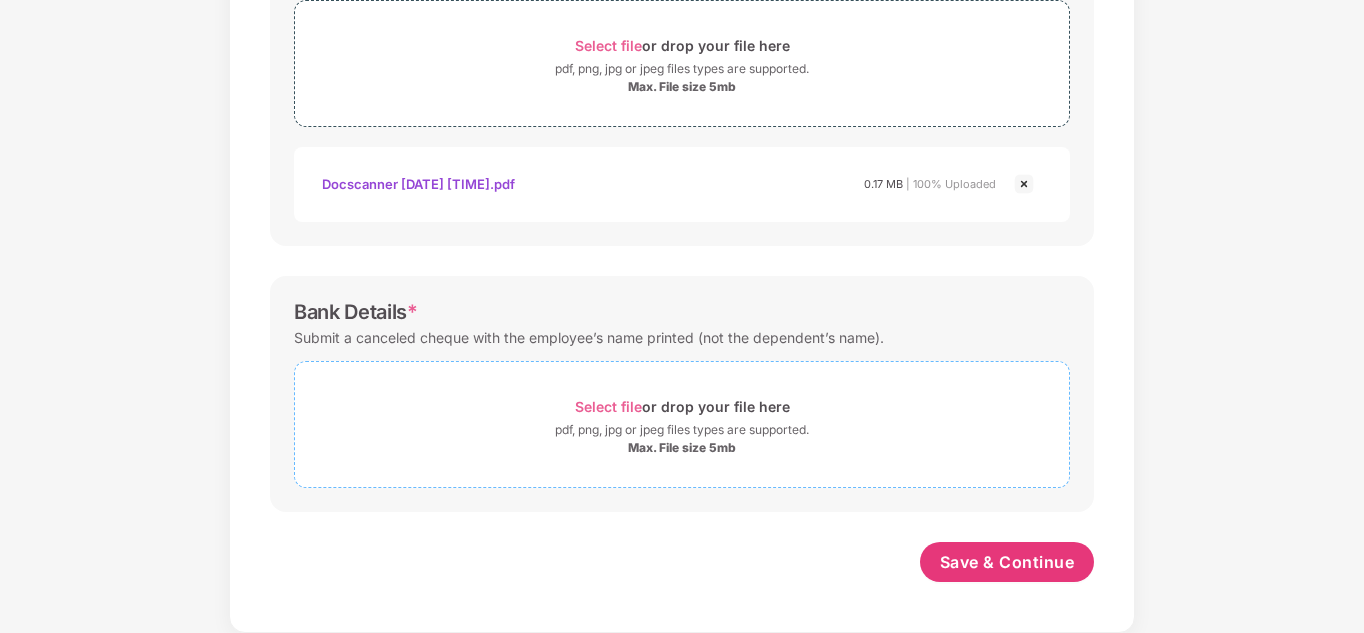 click on "Select file" at bounding box center (608, 406) 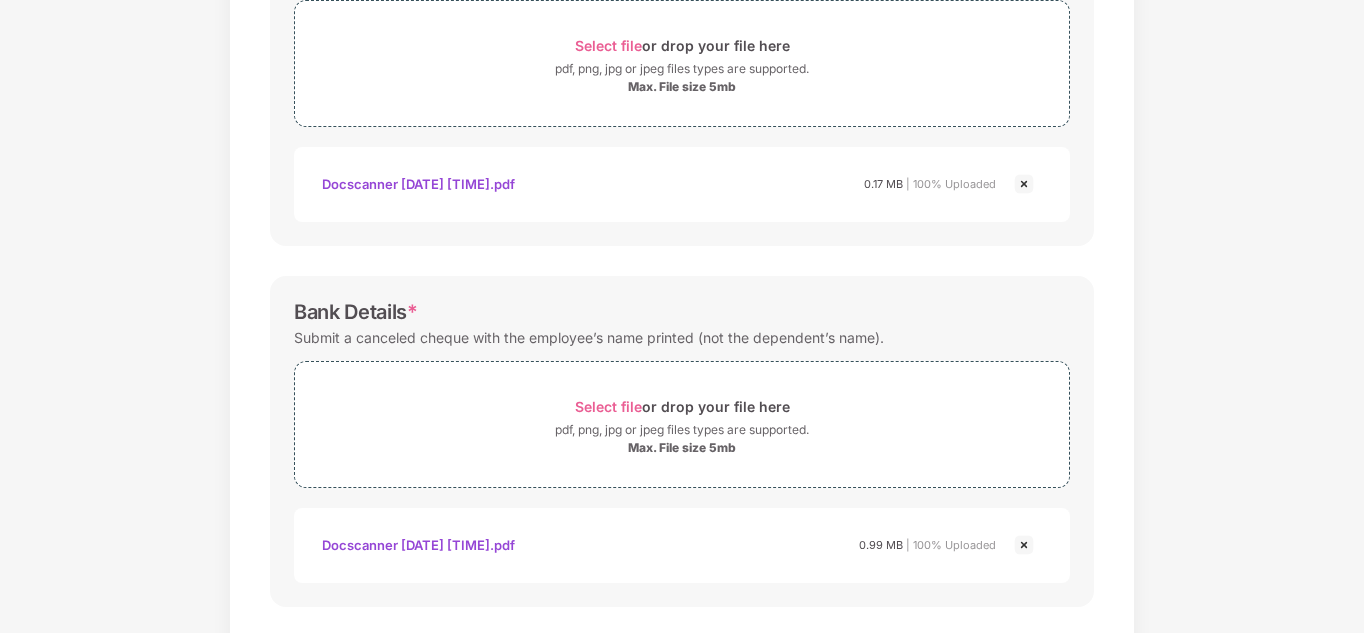 click on "Docscanner [DATE] [TIME].pdf" at bounding box center (418, 545) 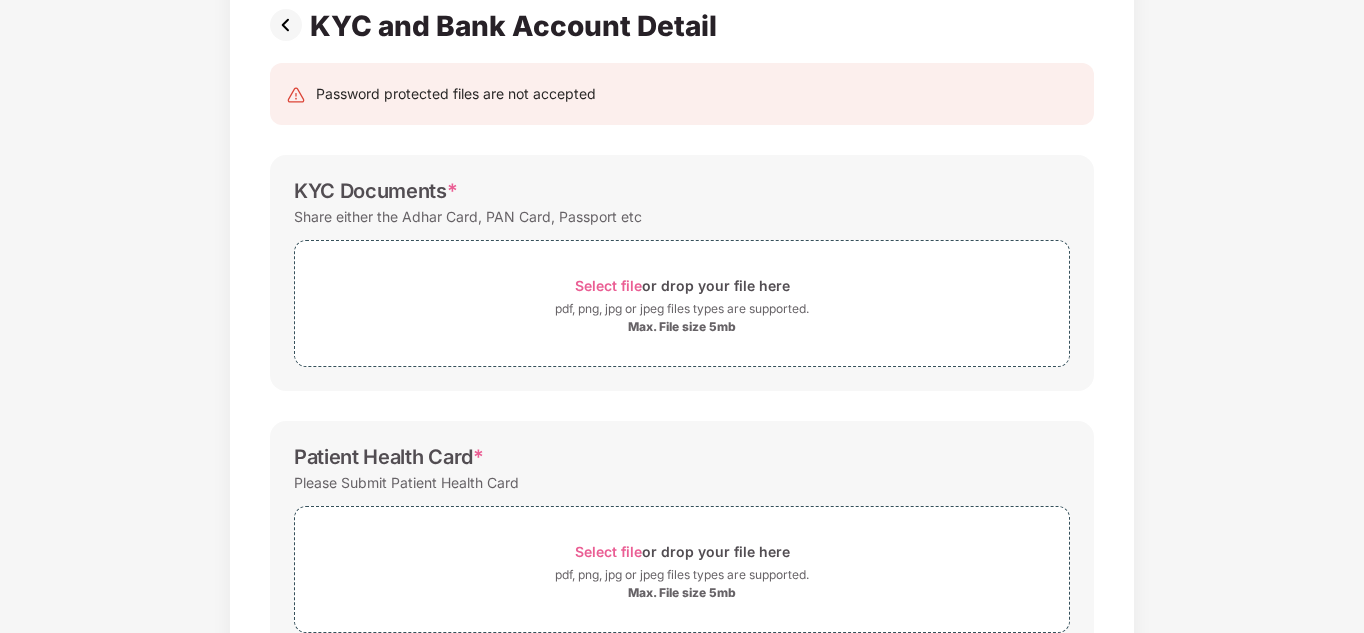 scroll, scrollTop: 167, scrollLeft: 0, axis: vertical 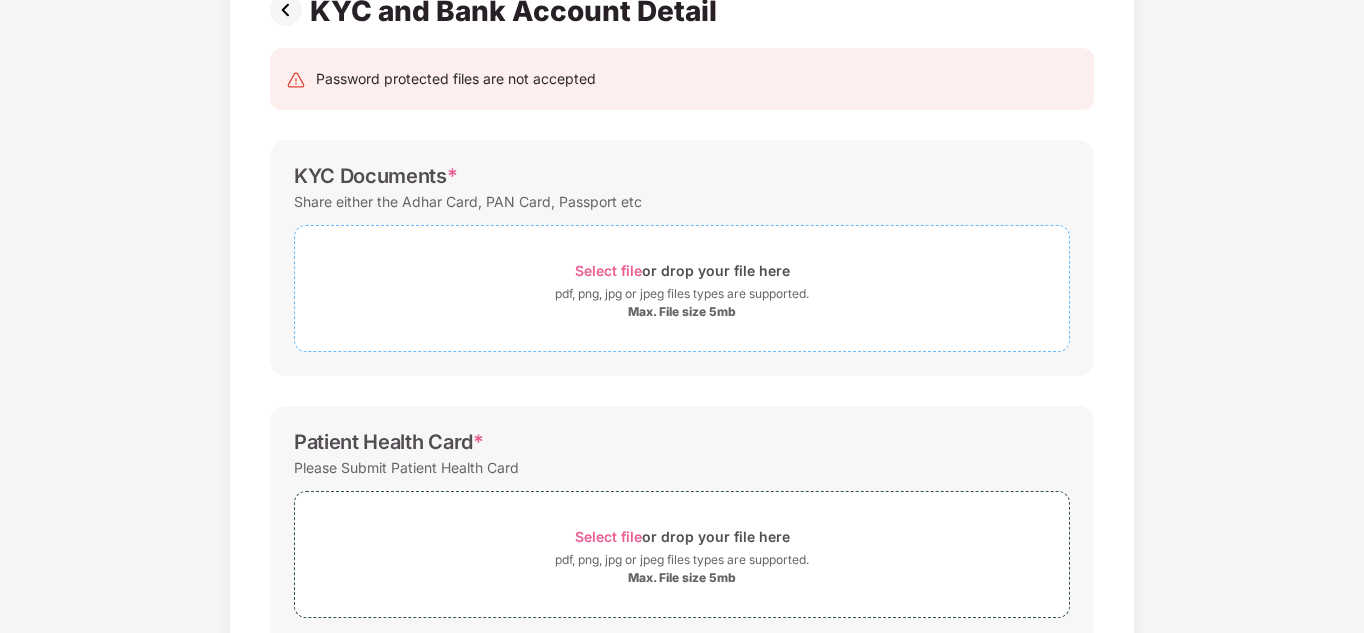 click on "Select file" at bounding box center [608, 270] 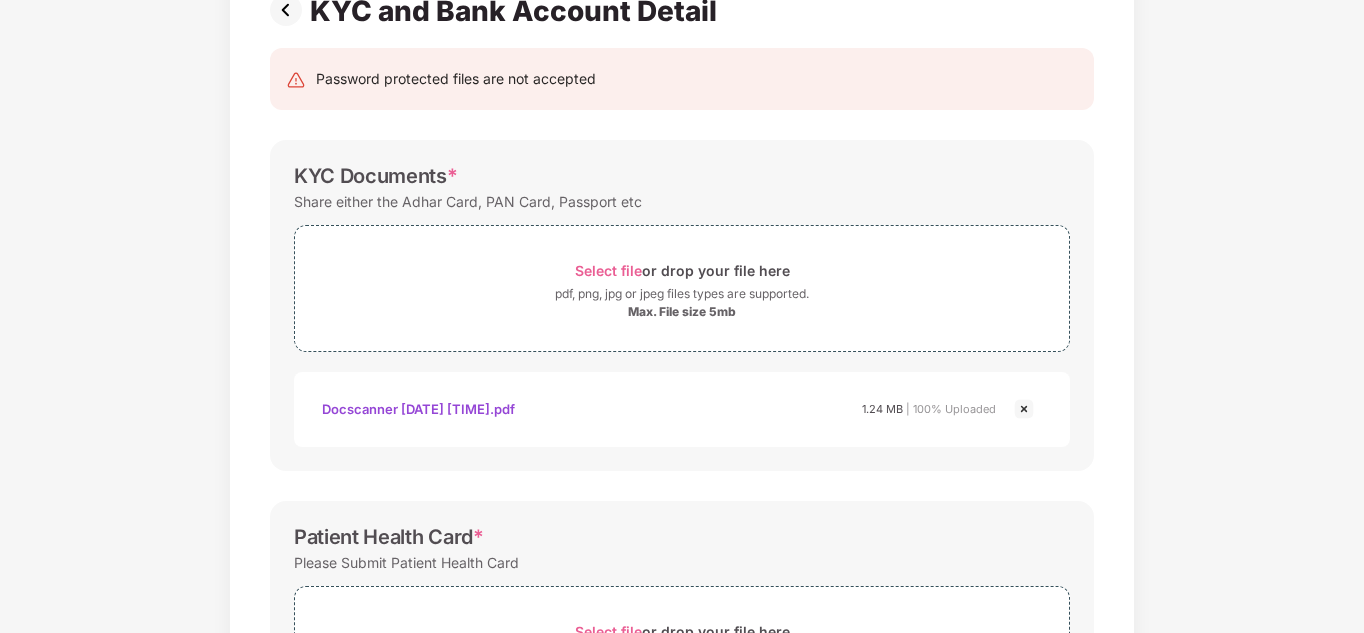 click on "Docscanner [DATE] [TIME].pdf" at bounding box center [418, 409] 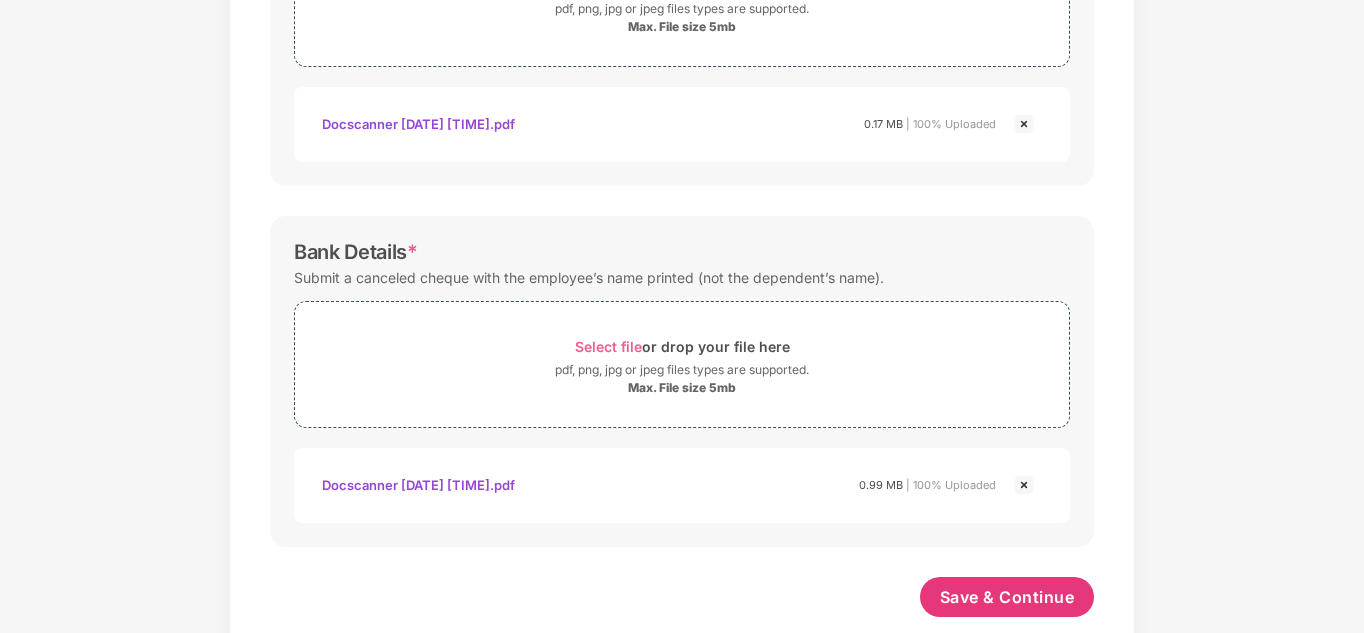scroll, scrollTop: 848, scrollLeft: 0, axis: vertical 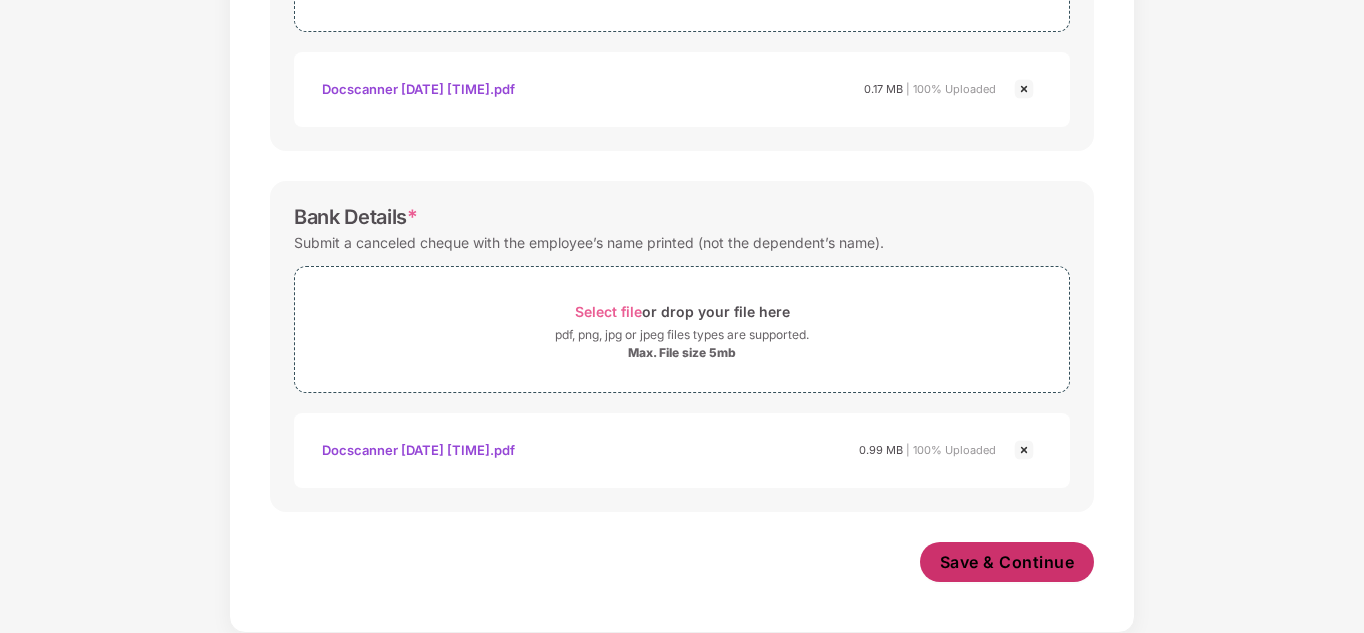 click on "Save & Continue" at bounding box center [1007, 562] 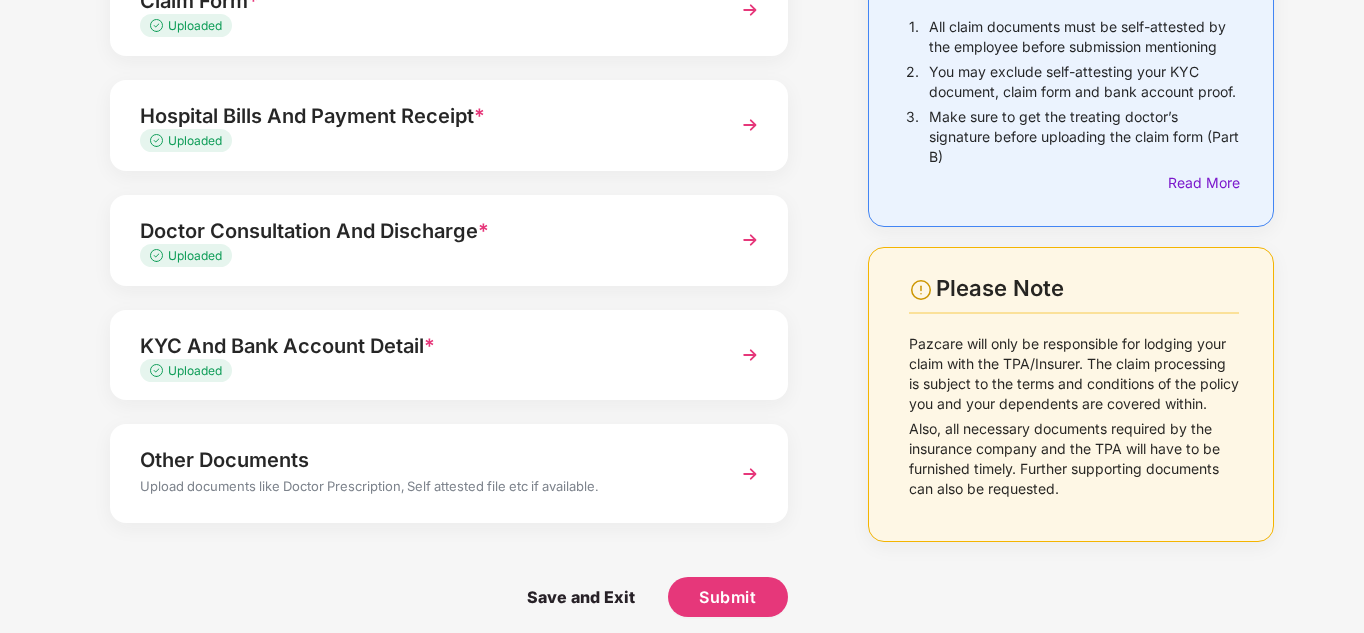 scroll, scrollTop: 203, scrollLeft: 0, axis: vertical 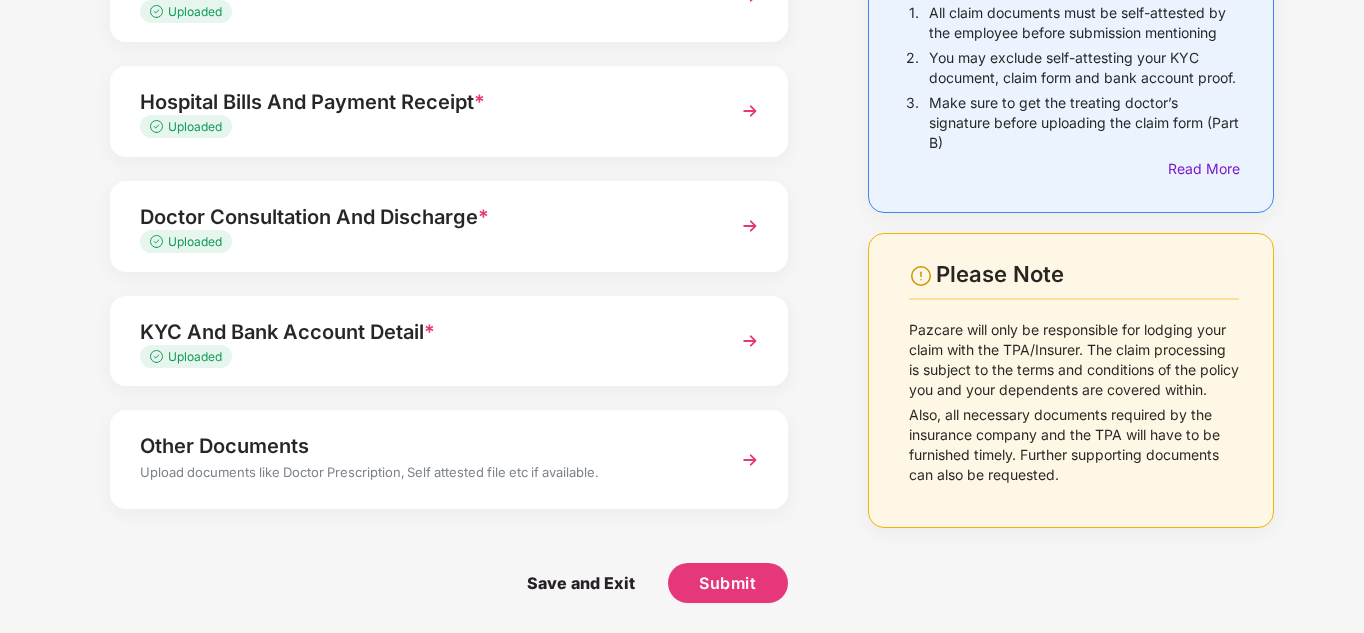 click on "Other Documents" at bounding box center [423, 446] 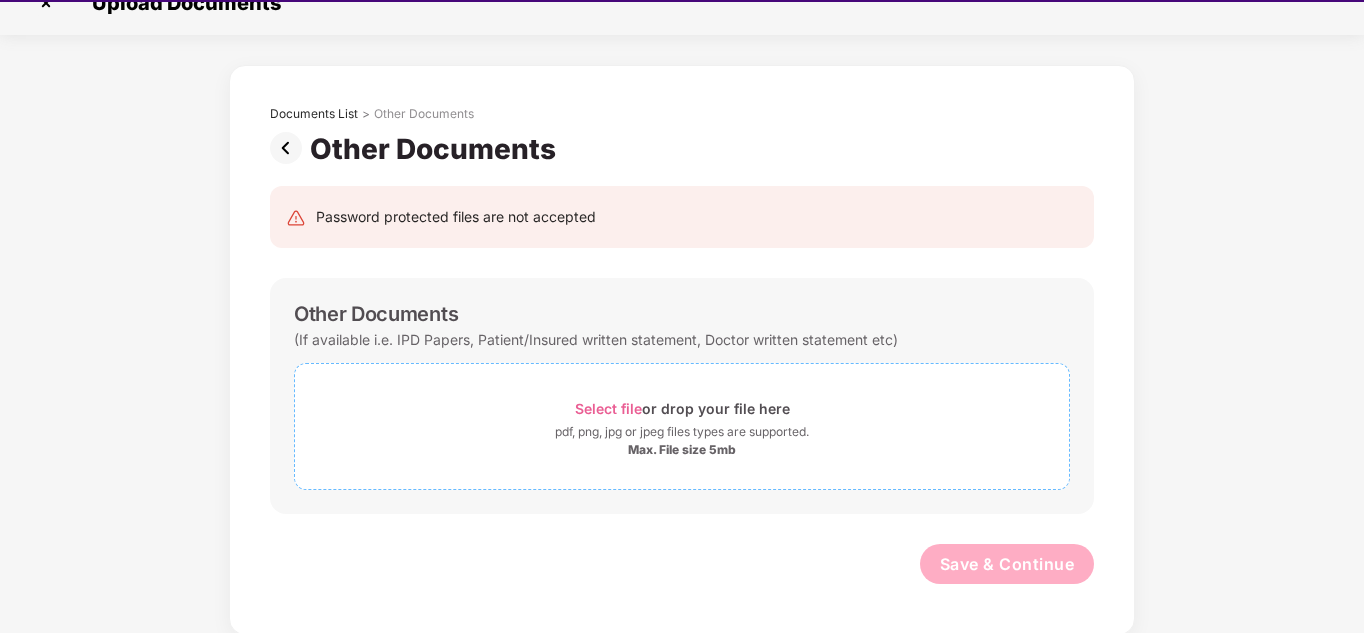 scroll, scrollTop: 48, scrollLeft: 0, axis: vertical 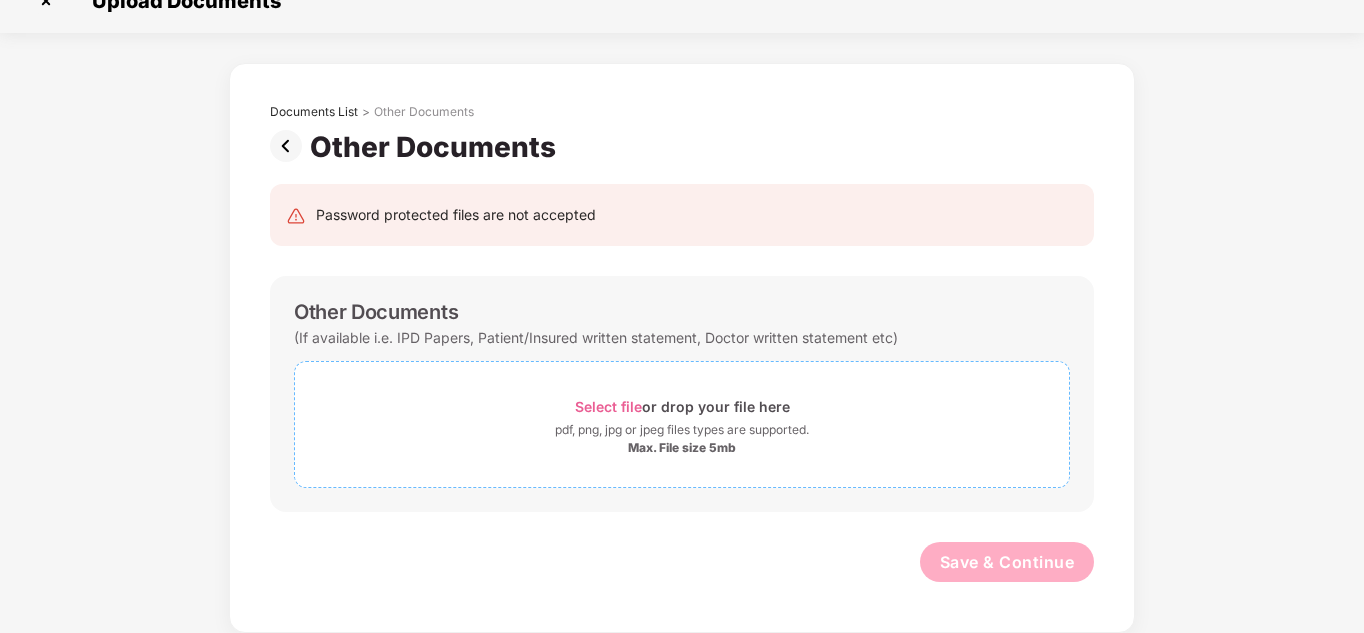 click on "Select file" at bounding box center [608, 406] 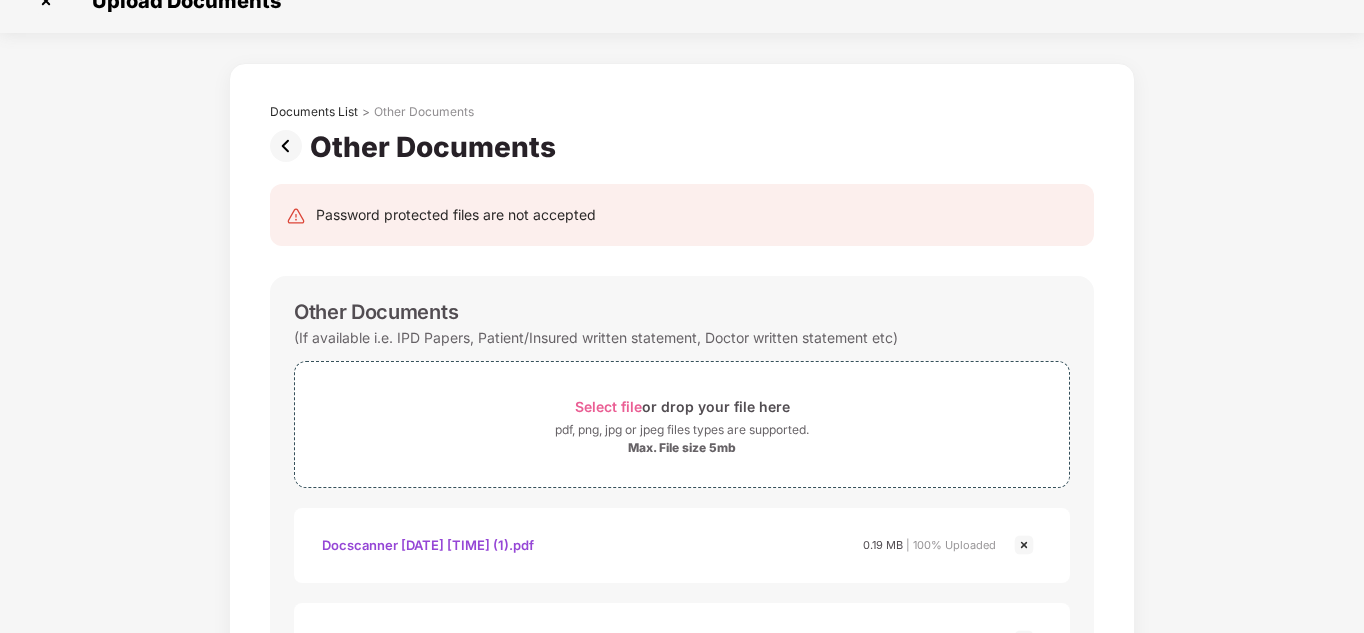 click on "Docscanner [DATE] [TIME] (1).pdf" at bounding box center (428, 545) 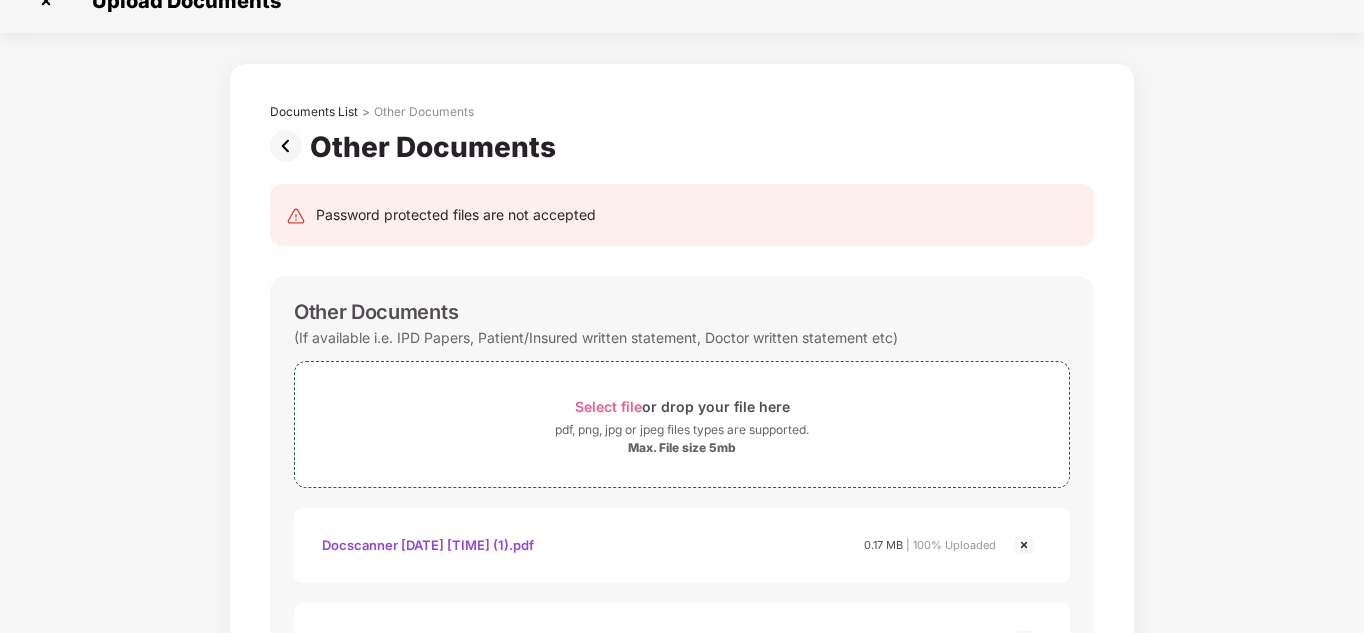 click at bounding box center (1024, 545) 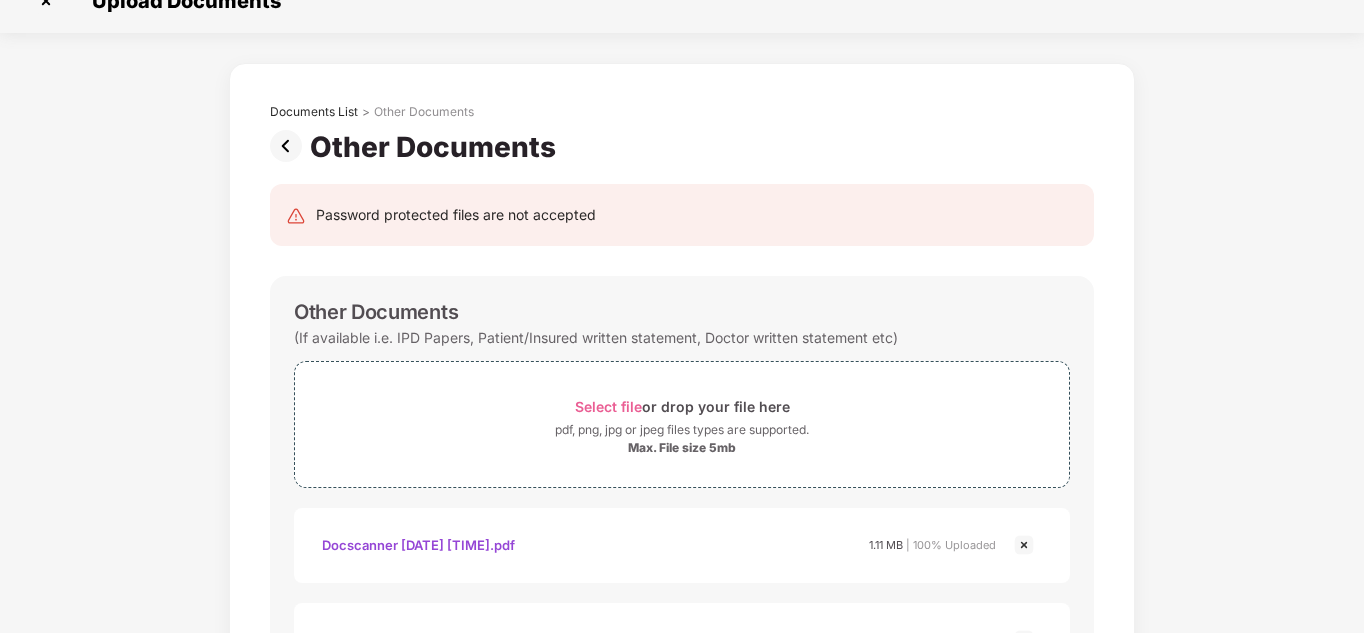 click at bounding box center (1024, 545) 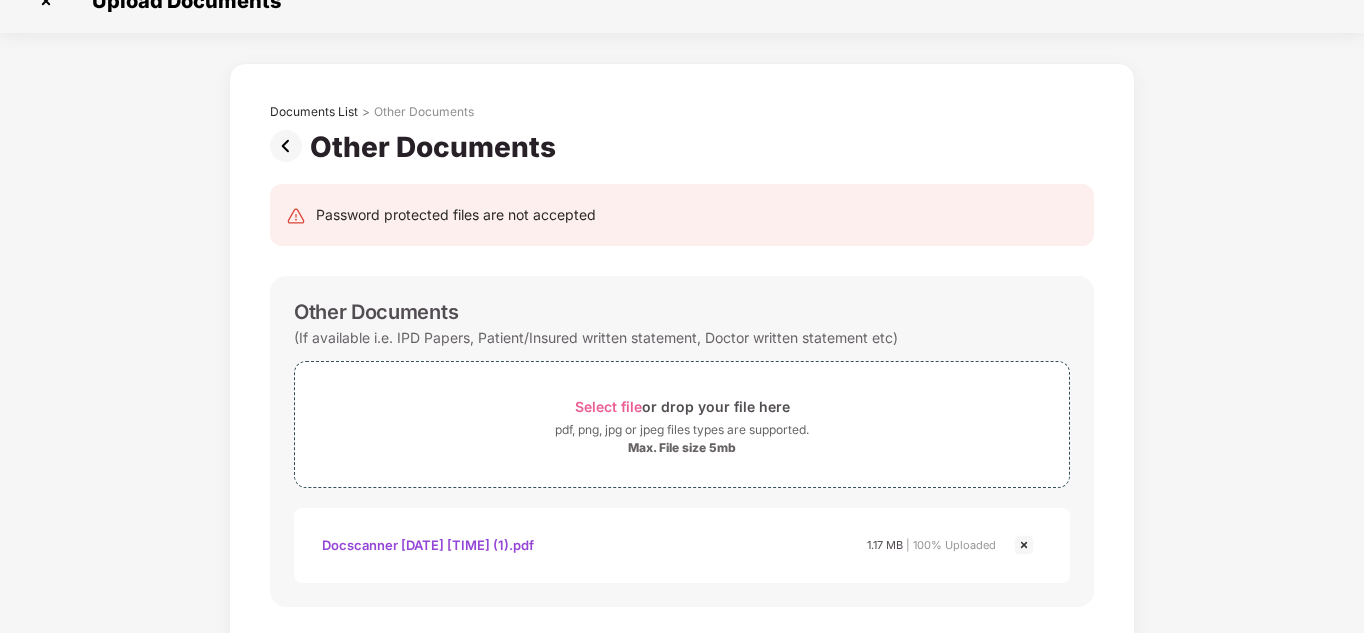 click at bounding box center [1024, 545] 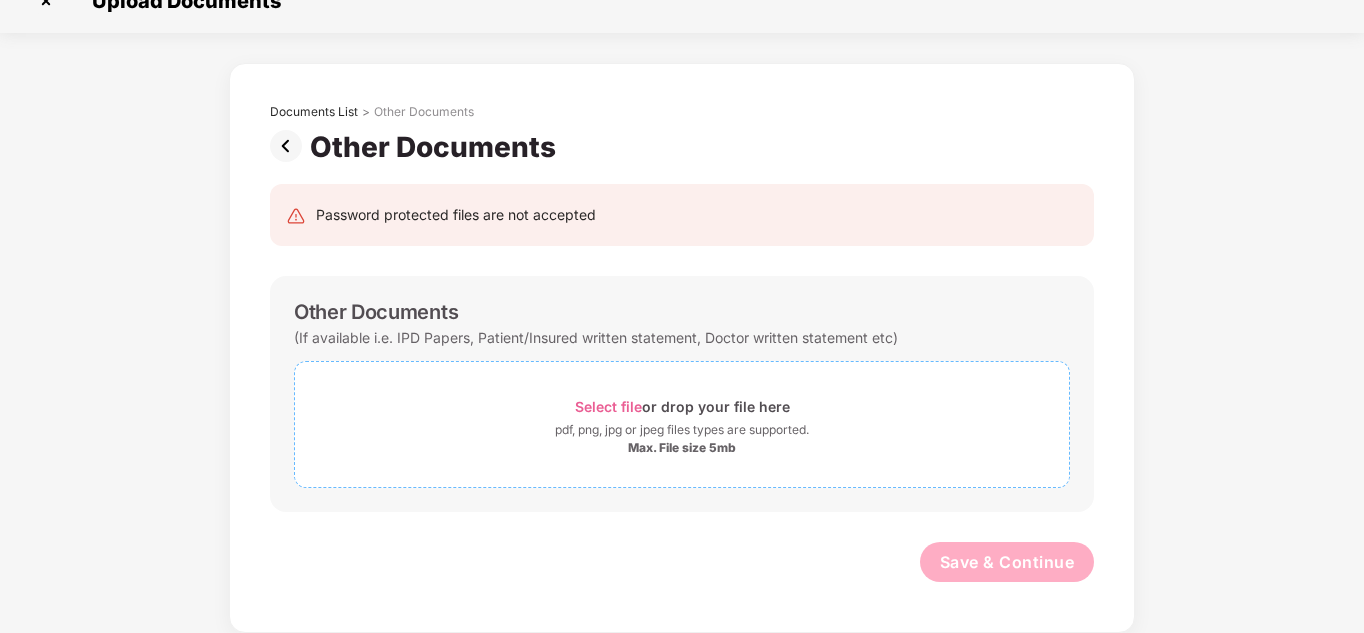 click on "pdf, png, jpg or jpeg files types are supported." at bounding box center (682, 430) 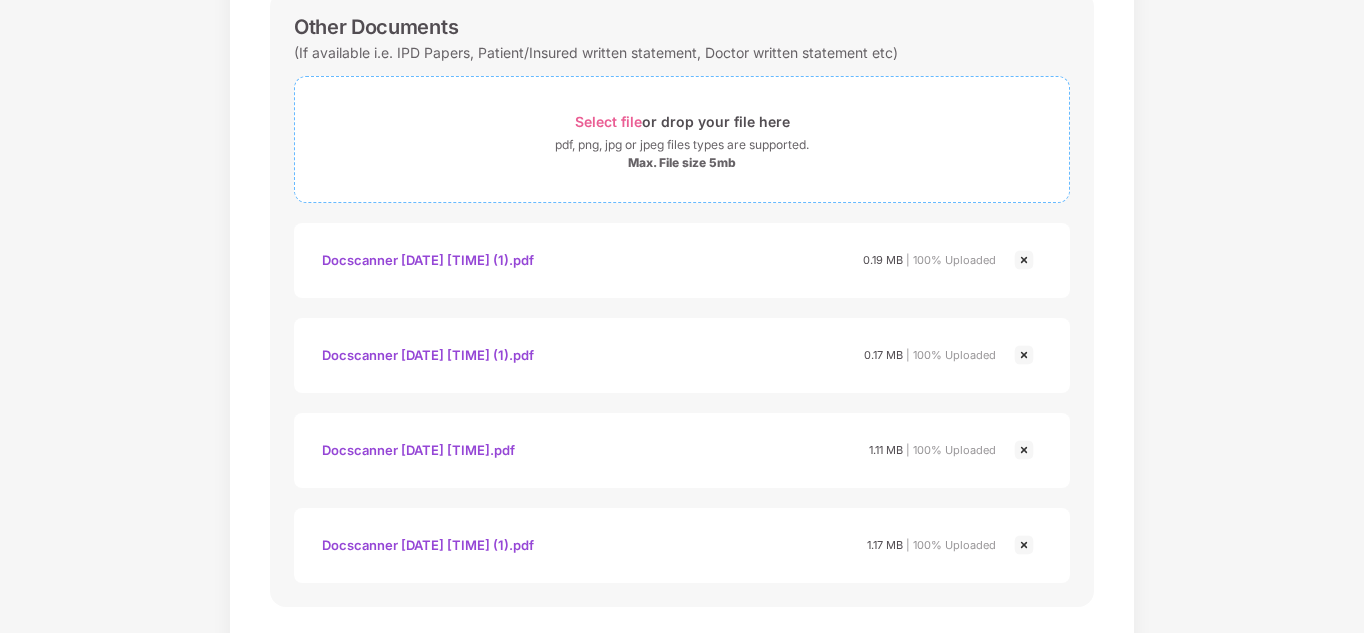 scroll, scrollTop: 364, scrollLeft: 0, axis: vertical 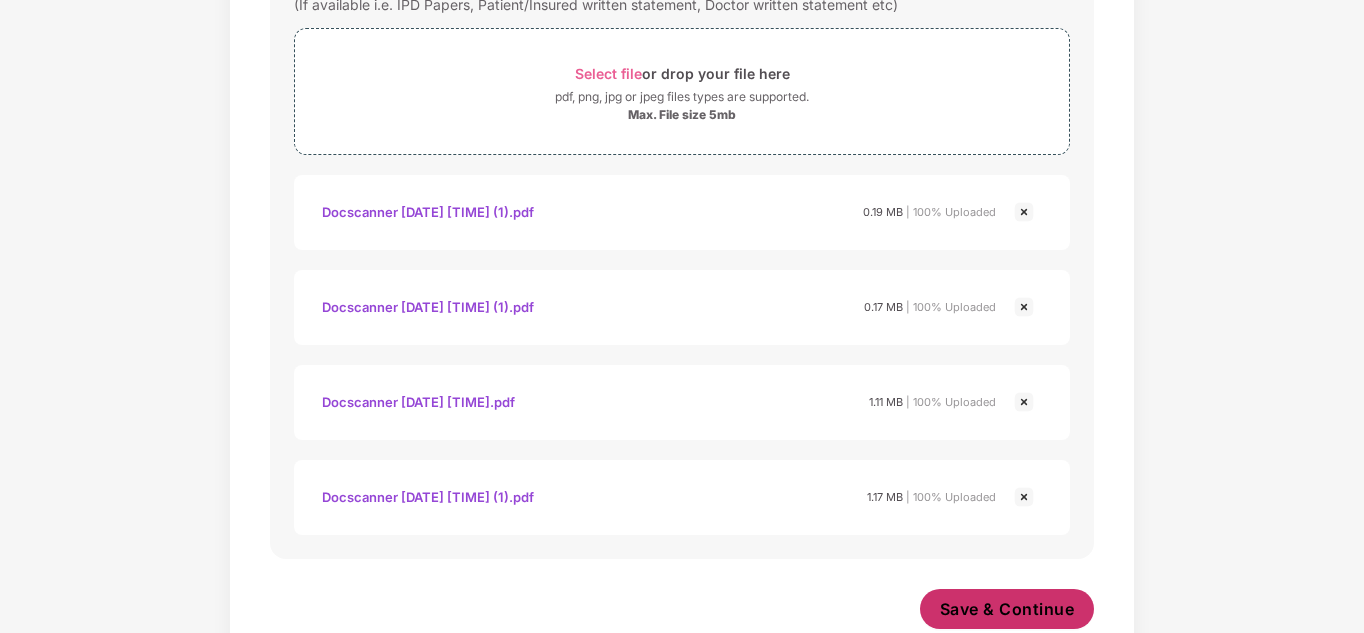 click on "Save & Continue" at bounding box center (1007, 609) 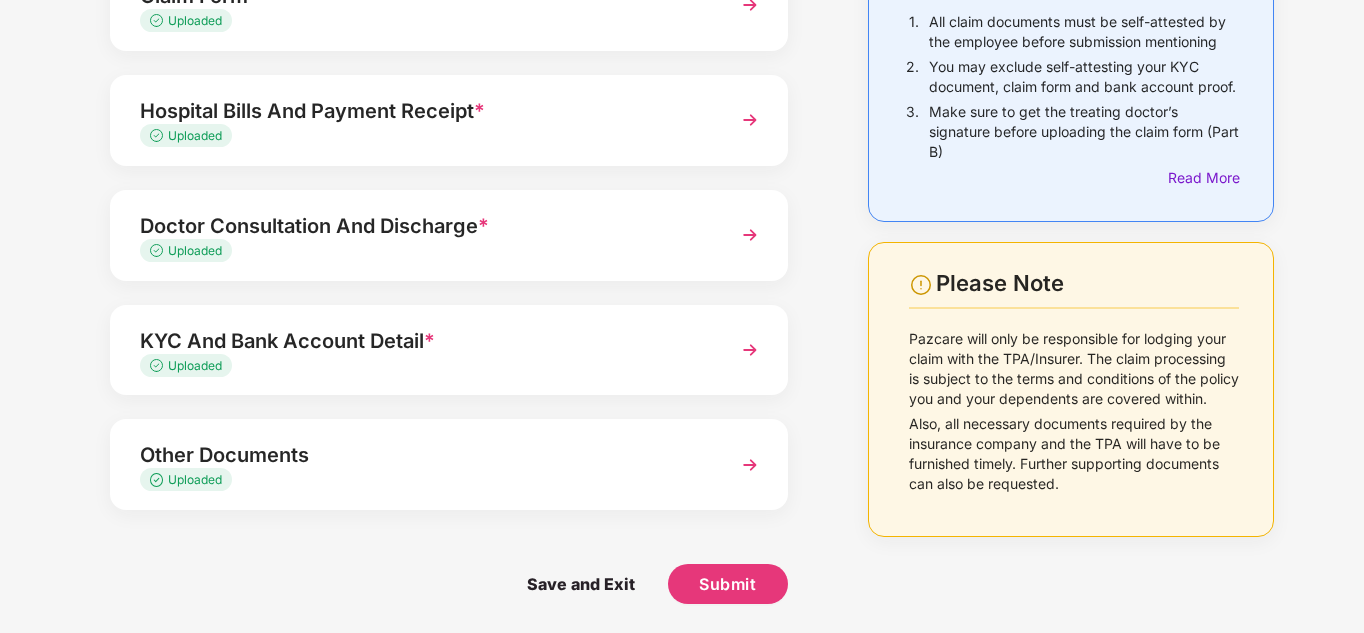 scroll, scrollTop: 195, scrollLeft: 0, axis: vertical 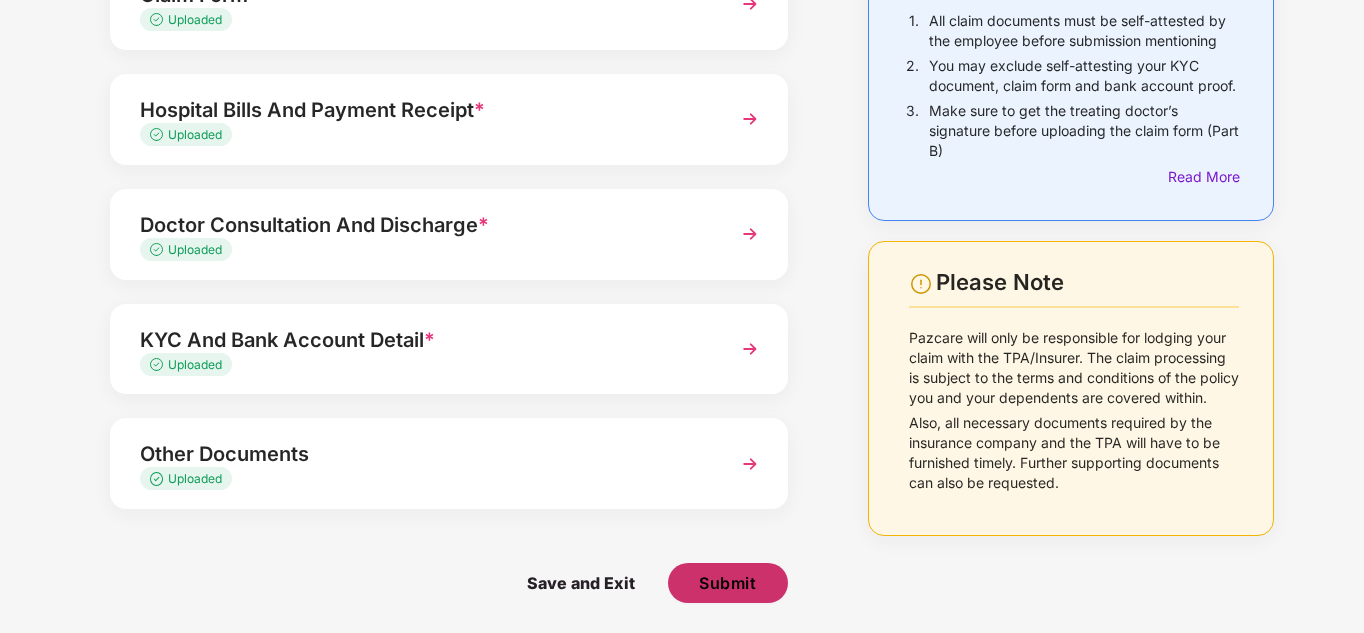 click on "Submit" at bounding box center [727, 583] 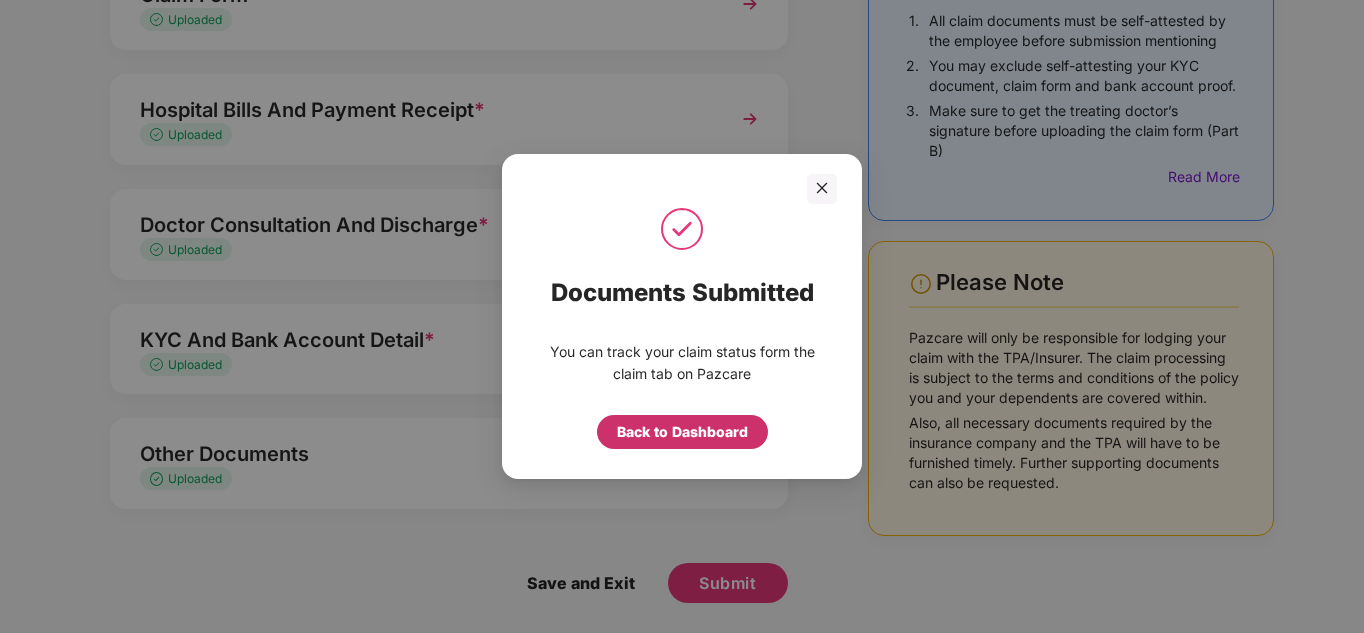 click on "Back to Dashboard" at bounding box center [682, 432] 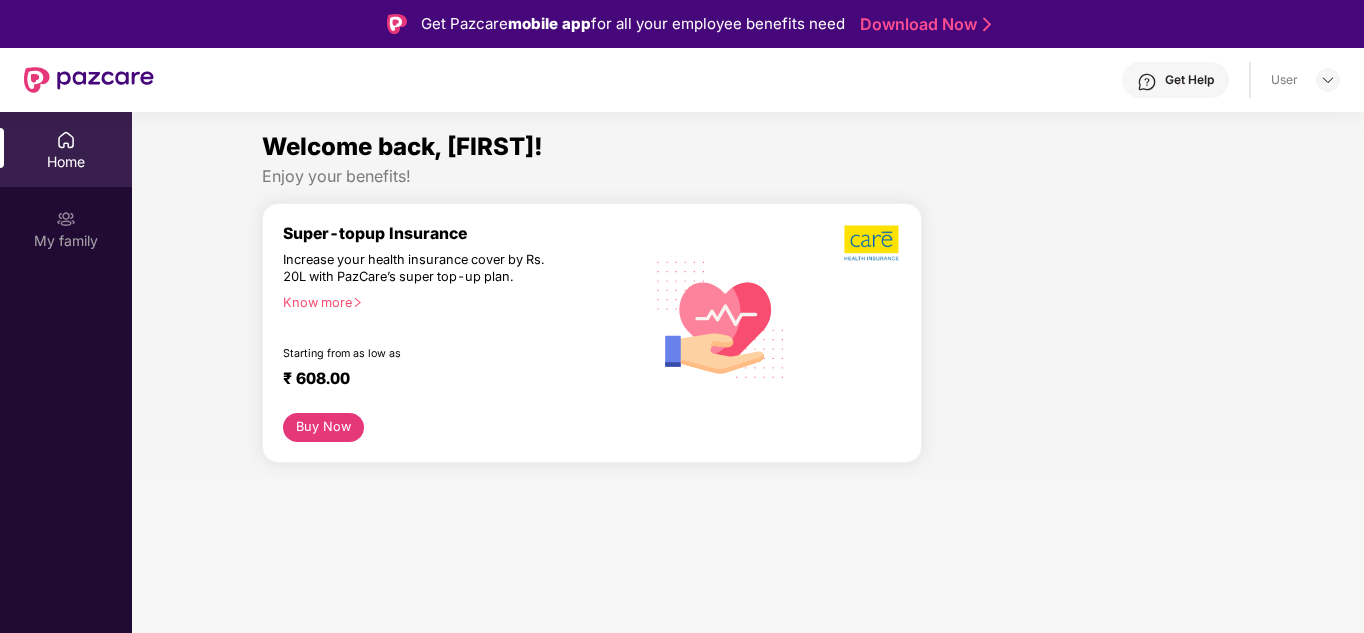 scroll, scrollTop: 0, scrollLeft: 0, axis: both 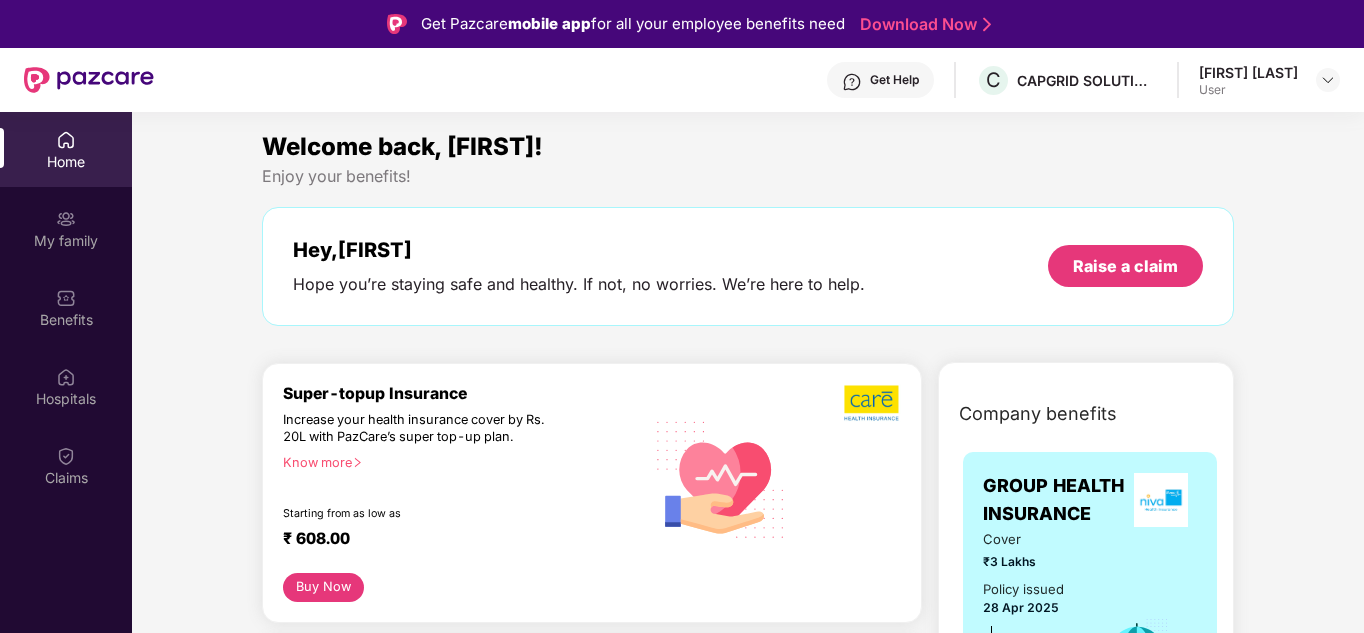 click on "Welcome back, Ravi! Enjoy your benefits! Hey,  Ravi Hope you’re staying safe and healthy. If not, no worries. We’re here to help. Raise a claim Super-topup Insurance Increase your health insurance cover by Rs. 20L with PazCare’s super top-up plan. Know more  Starting from as low as ₹ 608.00 Buy Now Upto 45% off  on Fitpass pro annual membership plan Unlimited access to 8,100 gyms and fitness studios across India Free Noise smartwatch  worth ₹5,999 to track your fitness progress Personalized diet plans from expert nutritionists             Frequently Asked Questions!        Buy Now Upto 30% off  on Cult Elite annual membership across India Unlimited access to all group classes at cult centers & ELITE/PRO GYMS in your city. 10% discount on Cult Store.  Registered mobile number should not have active memberships. Buy Now Doctor Consultation for your family Audio/Video consultation across multiple specialities Cover entire family (upto 5 members) Contact experts 24 X 7 Start Consultation Get  Get  Get" at bounding box center (748, 2808) 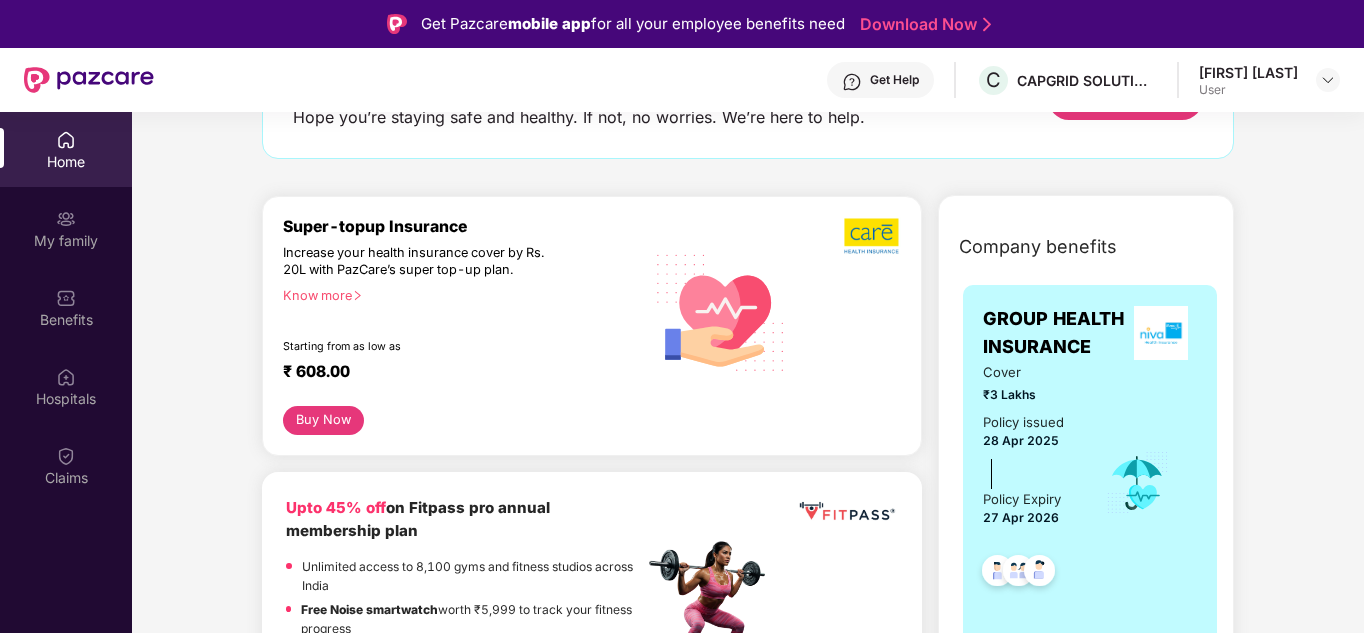 scroll, scrollTop: 0, scrollLeft: 0, axis: both 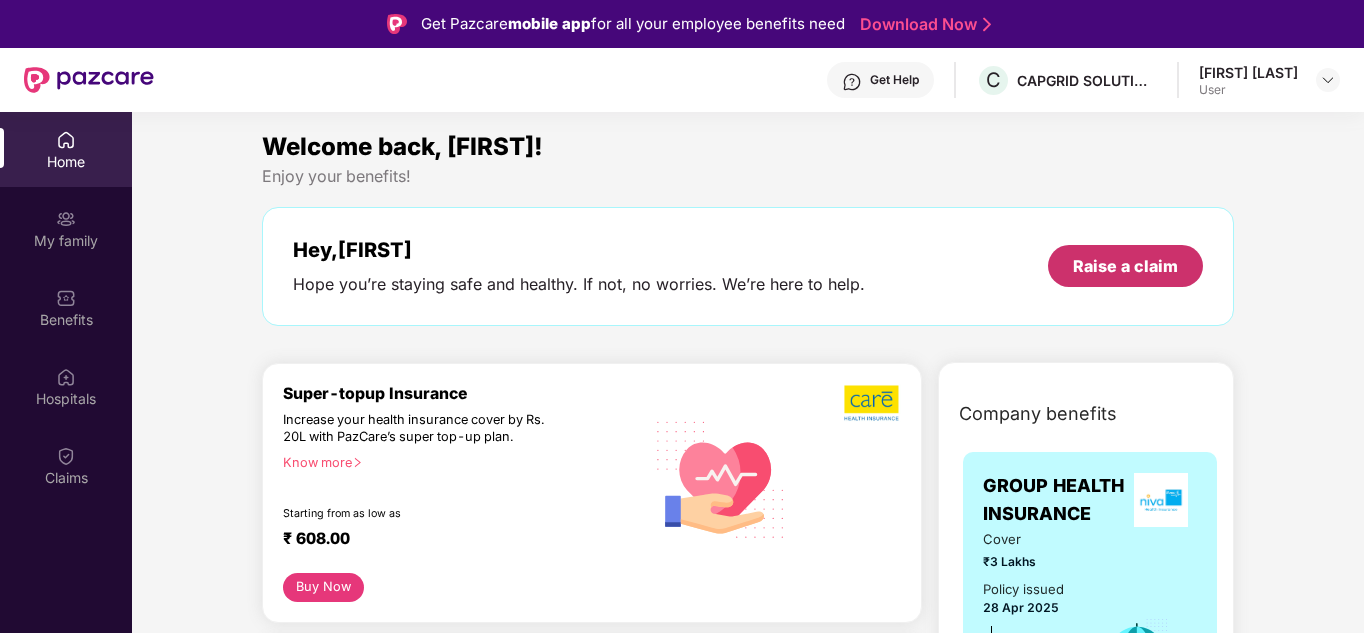 click on "Raise a claim" at bounding box center (1125, 266) 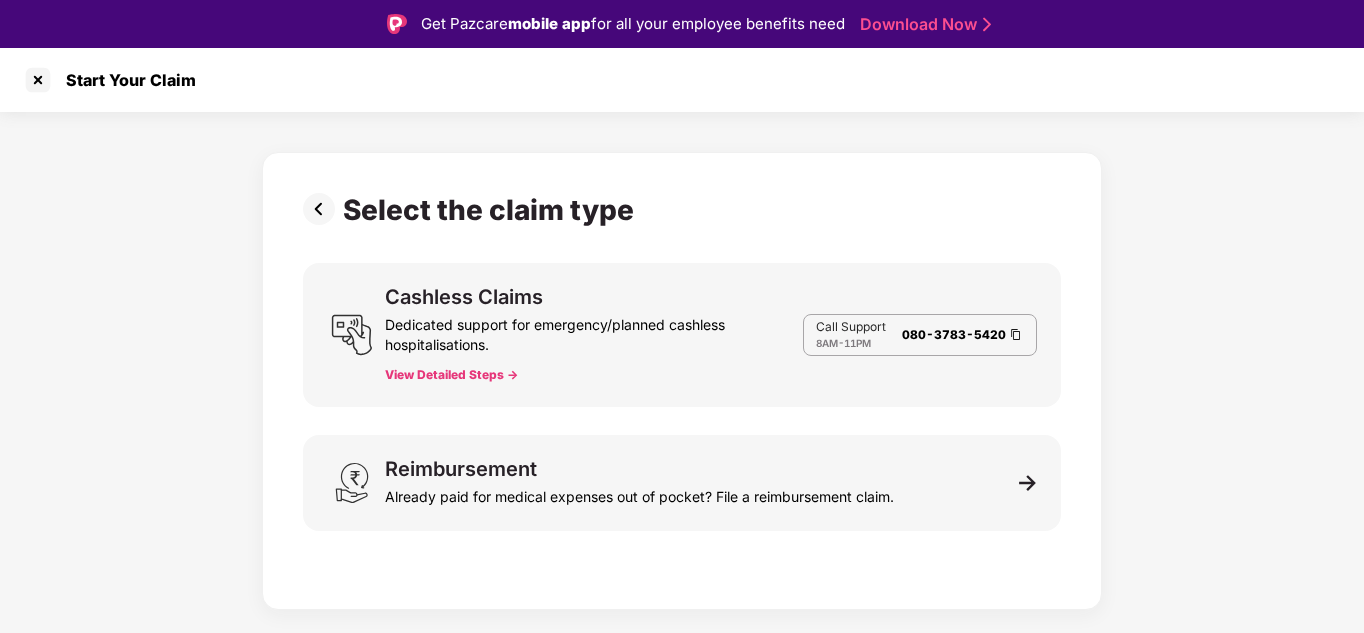 click on "Dedicated support for emergency/planned cashless hospitalisations." at bounding box center (594, 331) 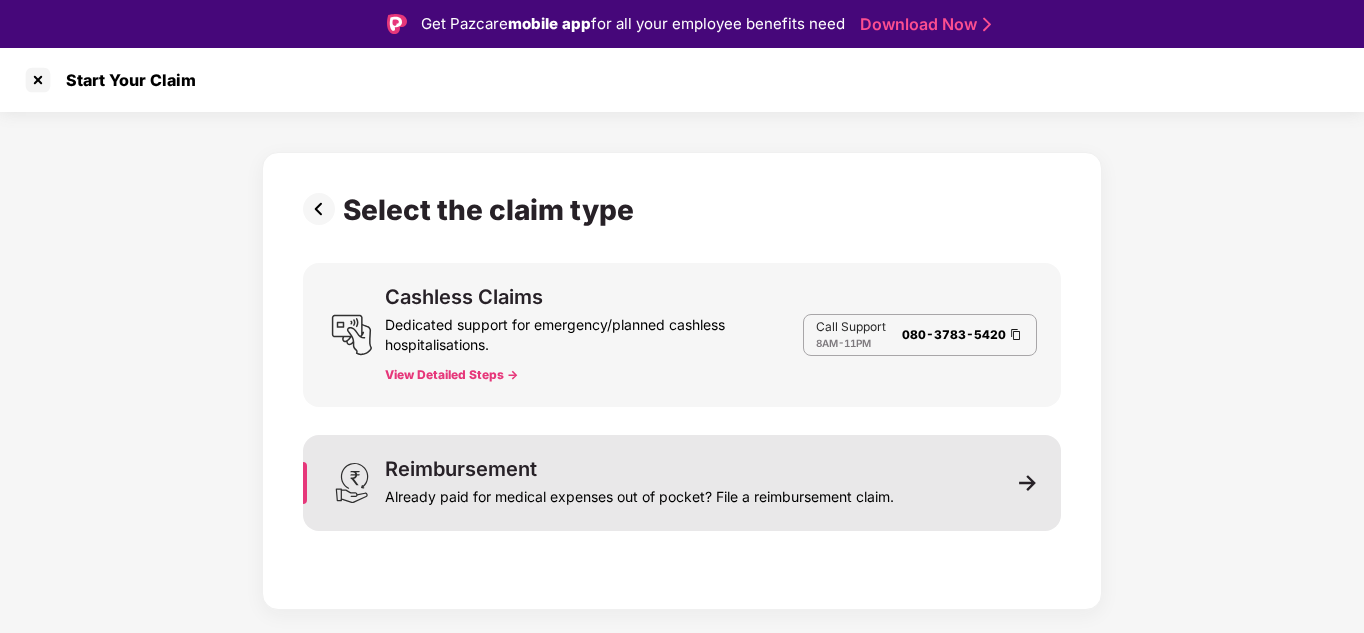 click on "Reimbursement" at bounding box center [461, 469] 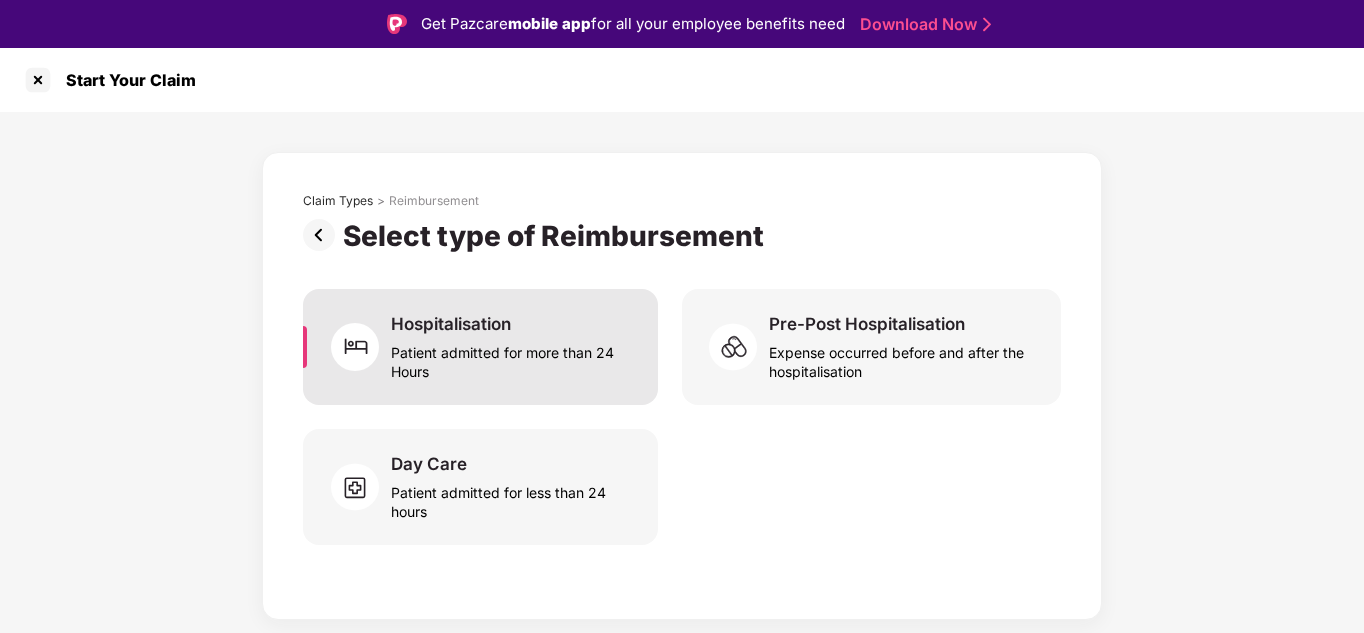 click on "Patient admitted for more than 24 Hours" at bounding box center [512, 358] 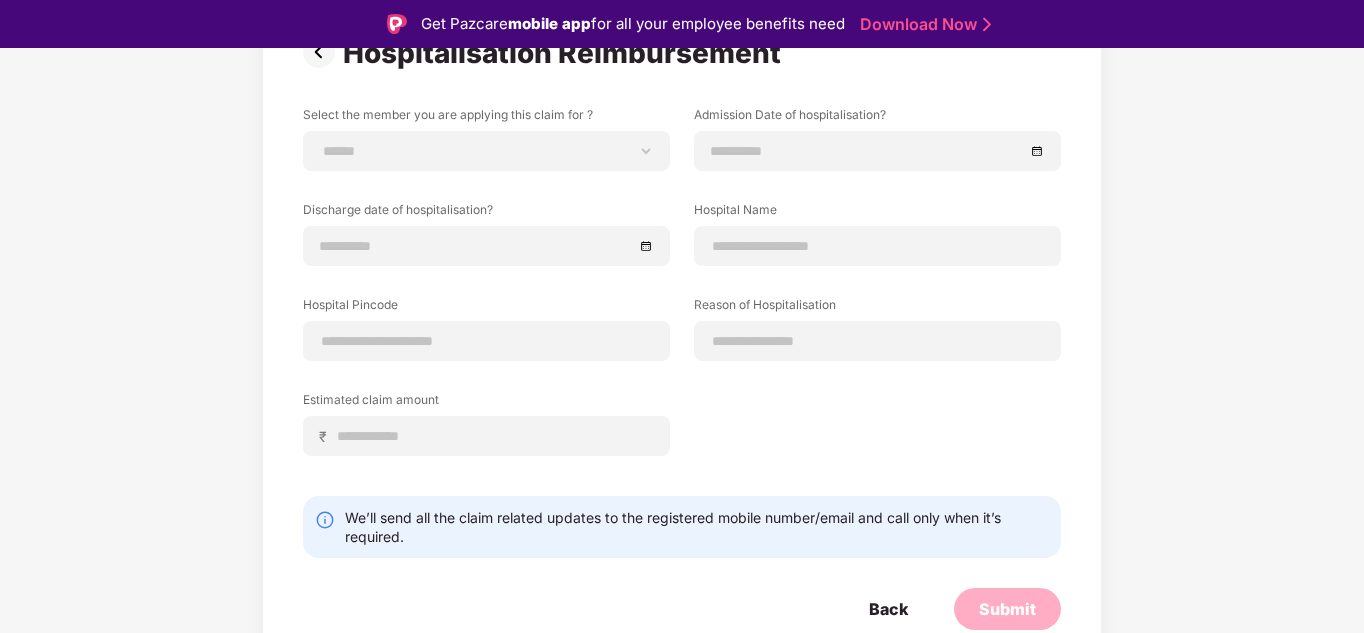 scroll, scrollTop: 0, scrollLeft: 0, axis: both 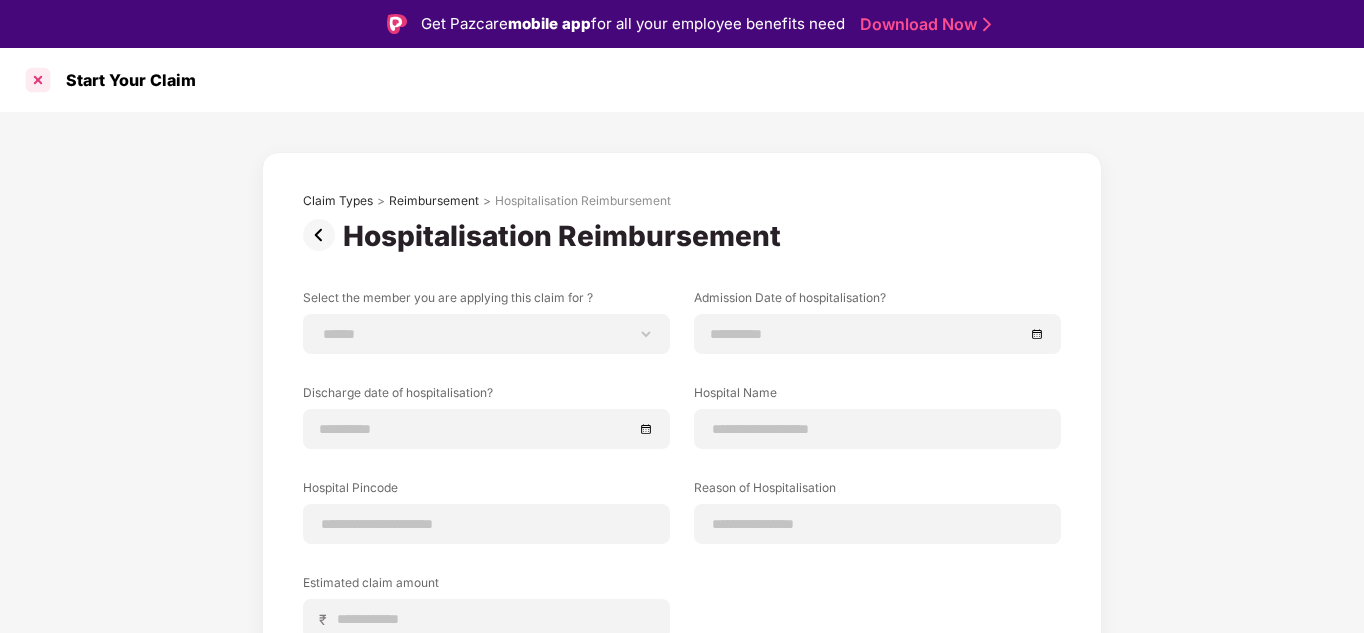 click at bounding box center [38, 80] 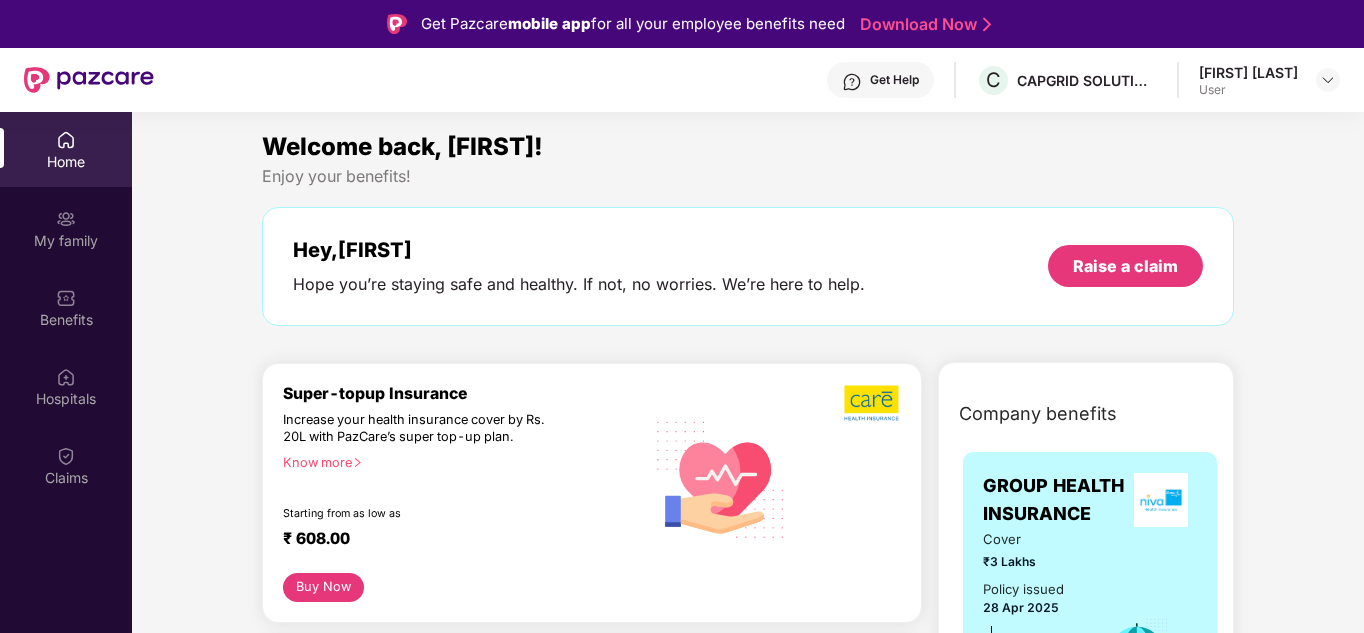 click on "Home" at bounding box center (66, 162) 